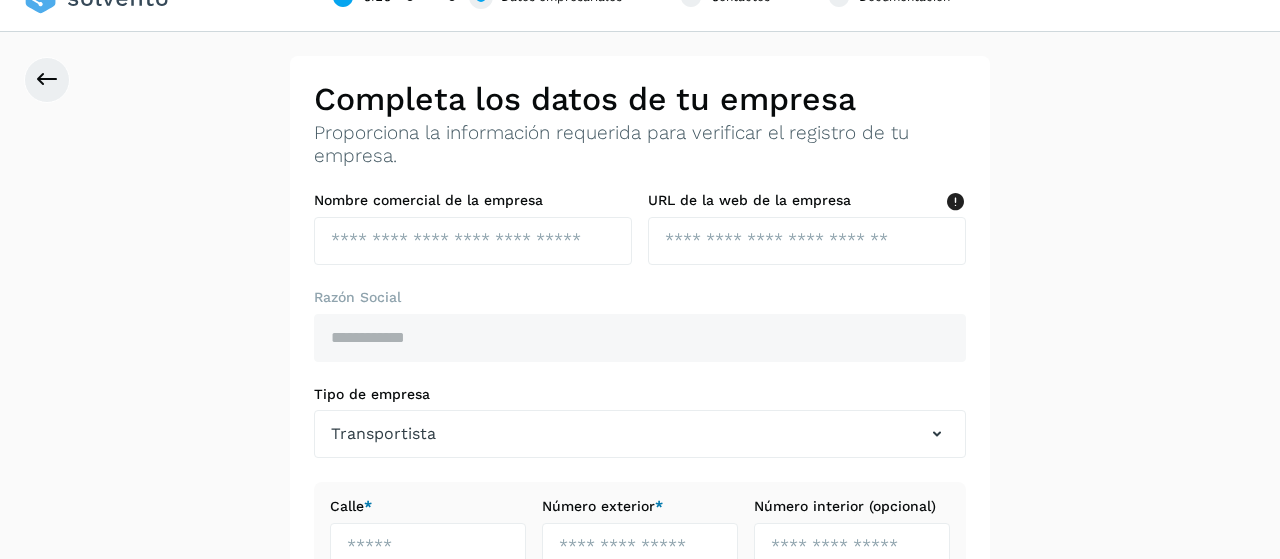 scroll, scrollTop: 0, scrollLeft: 0, axis: both 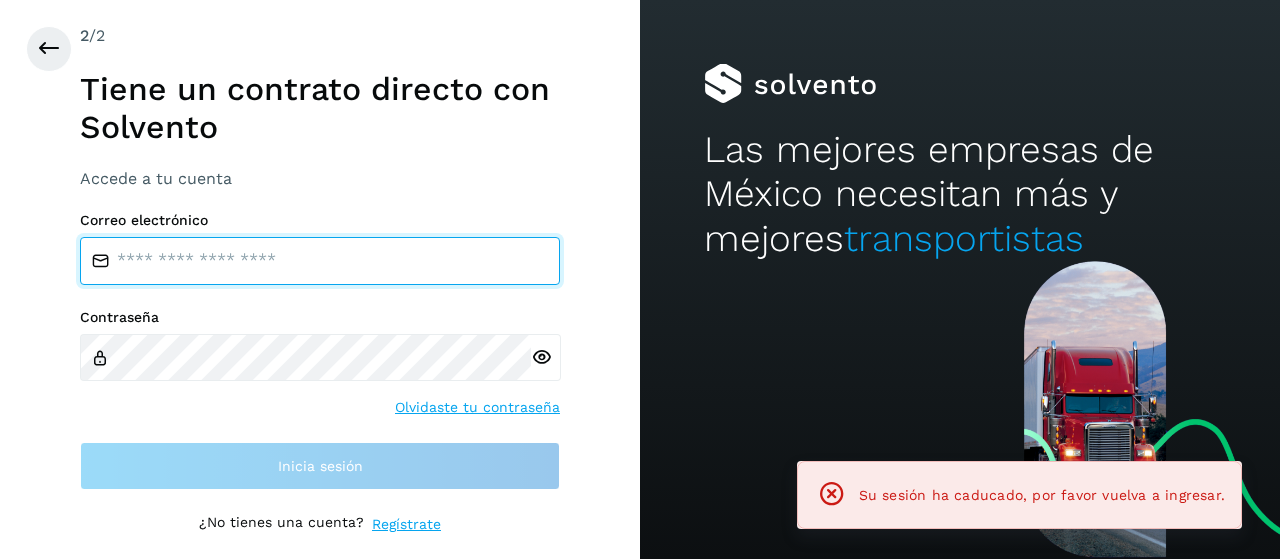click at bounding box center (320, 261) 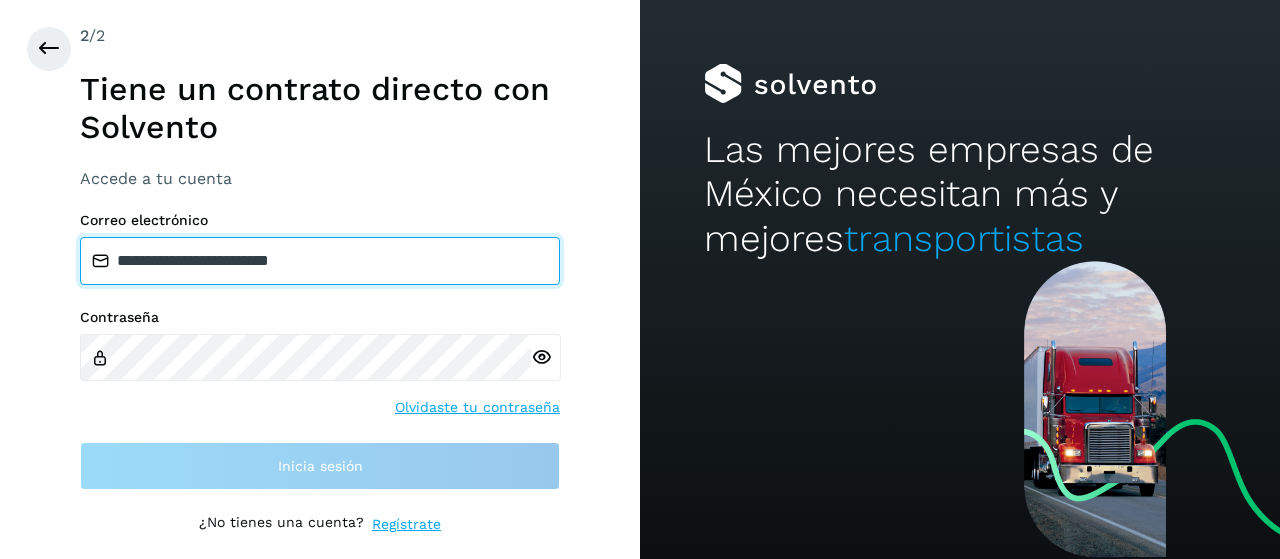type on "**********" 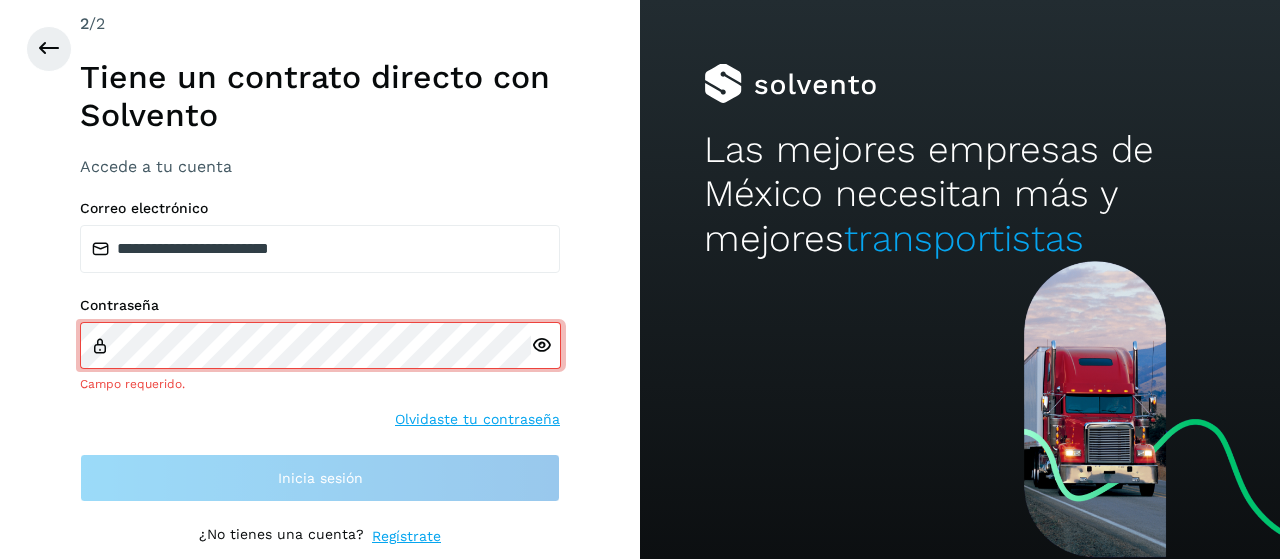 click on "Contraseña  Campo requerido. Olvidaste tu contraseña" at bounding box center [320, 363] 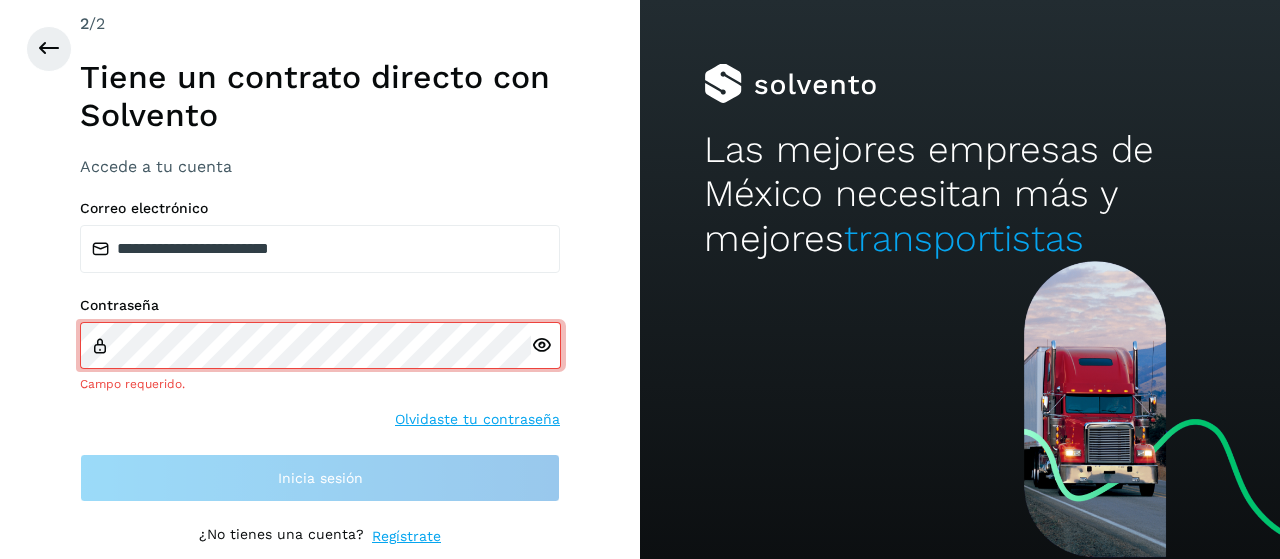 click on "Olvidaste tu contraseña" at bounding box center (477, 419) 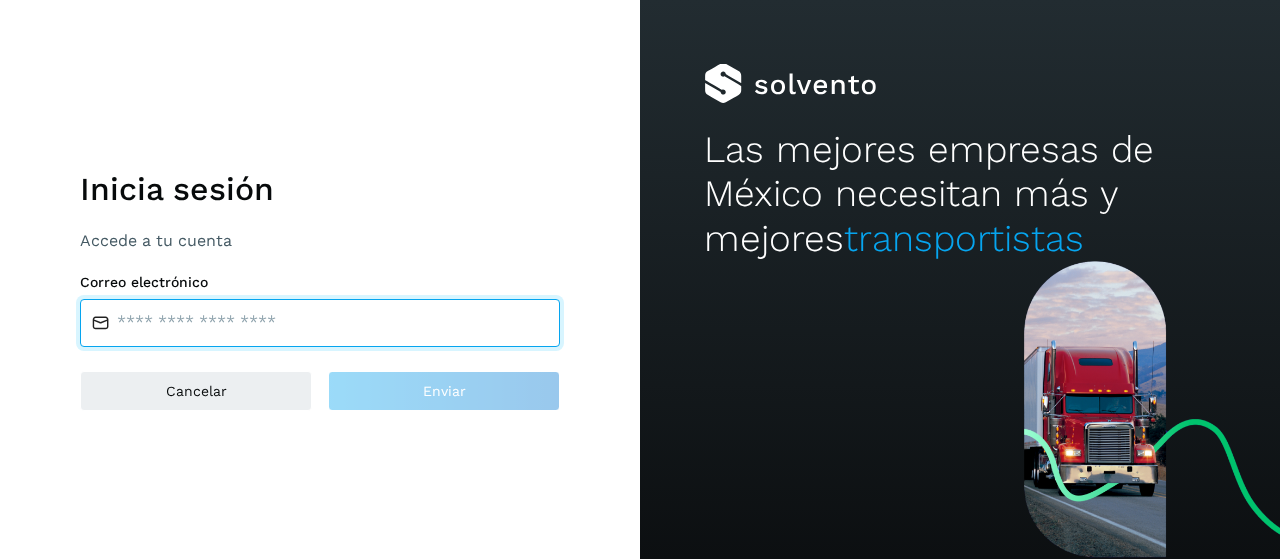 click at bounding box center (320, 323) 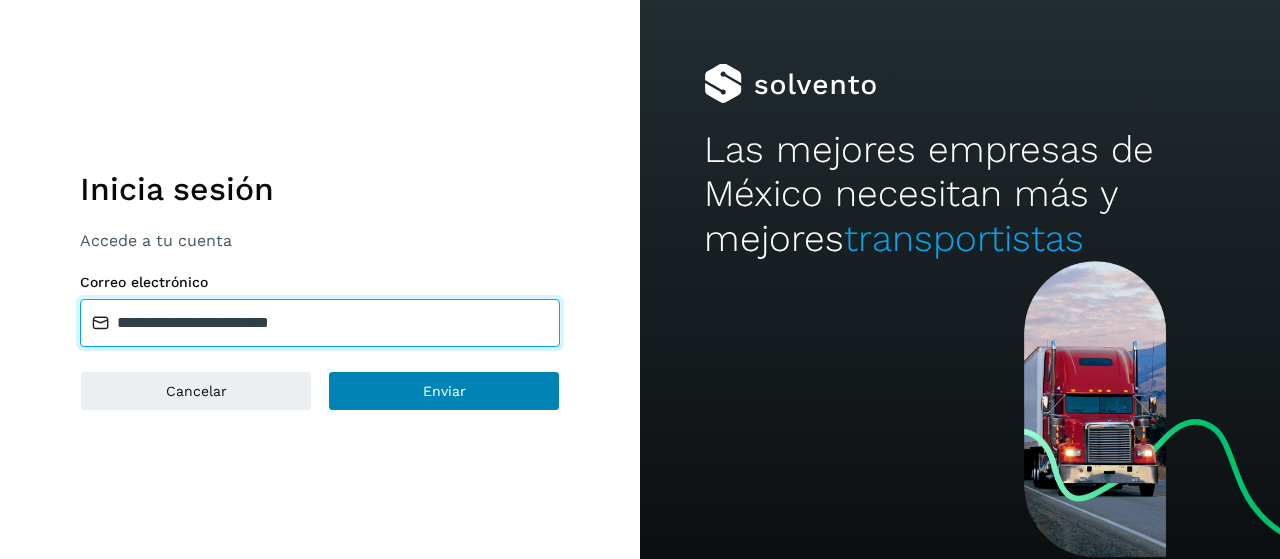 type on "**********" 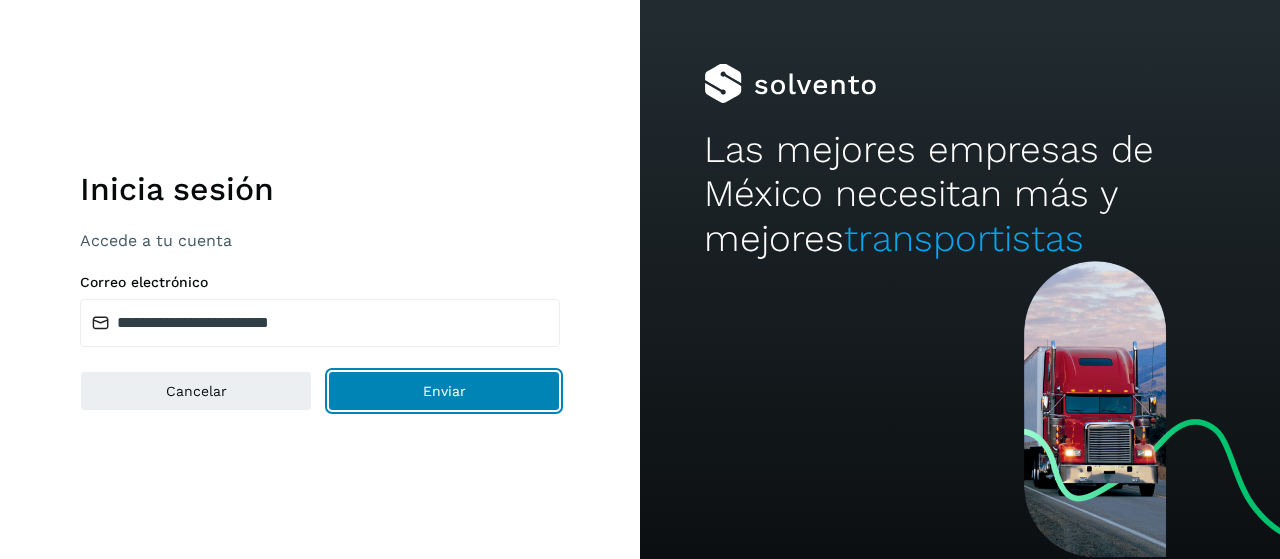 click on "Enviar" at bounding box center [444, 391] 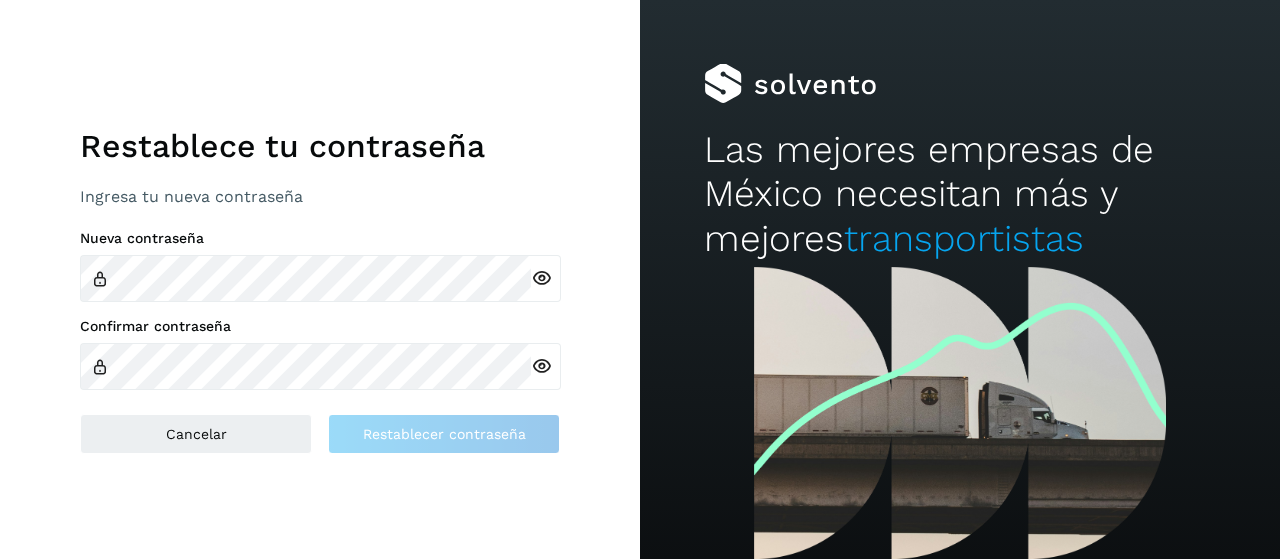 scroll, scrollTop: 0, scrollLeft: 0, axis: both 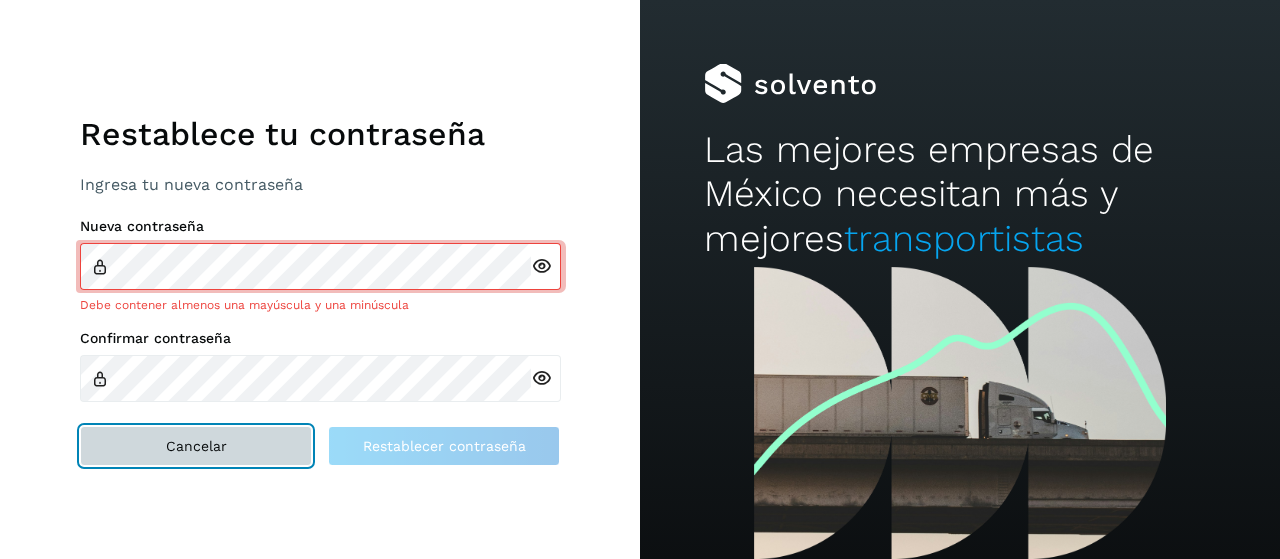 type 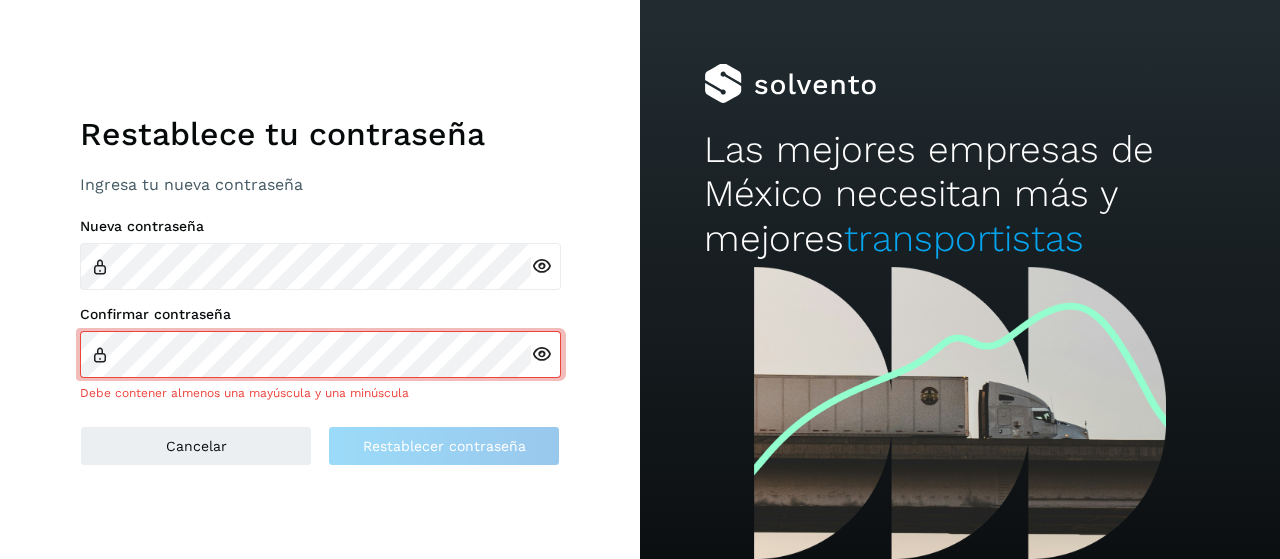 click at bounding box center (546, 266) 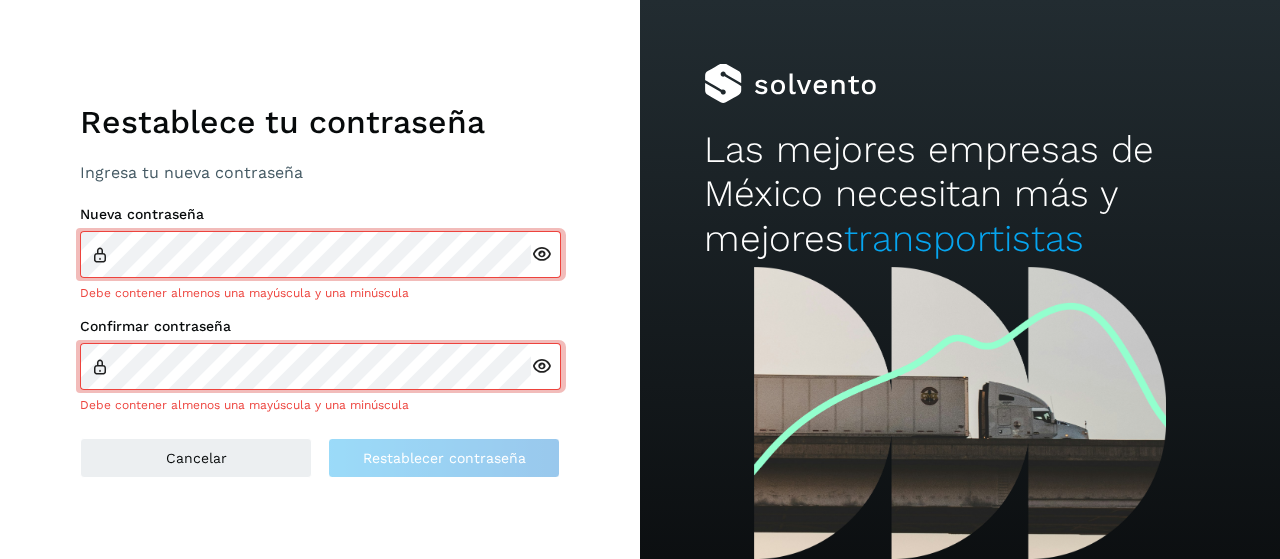 click at bounding box center (541, 254) 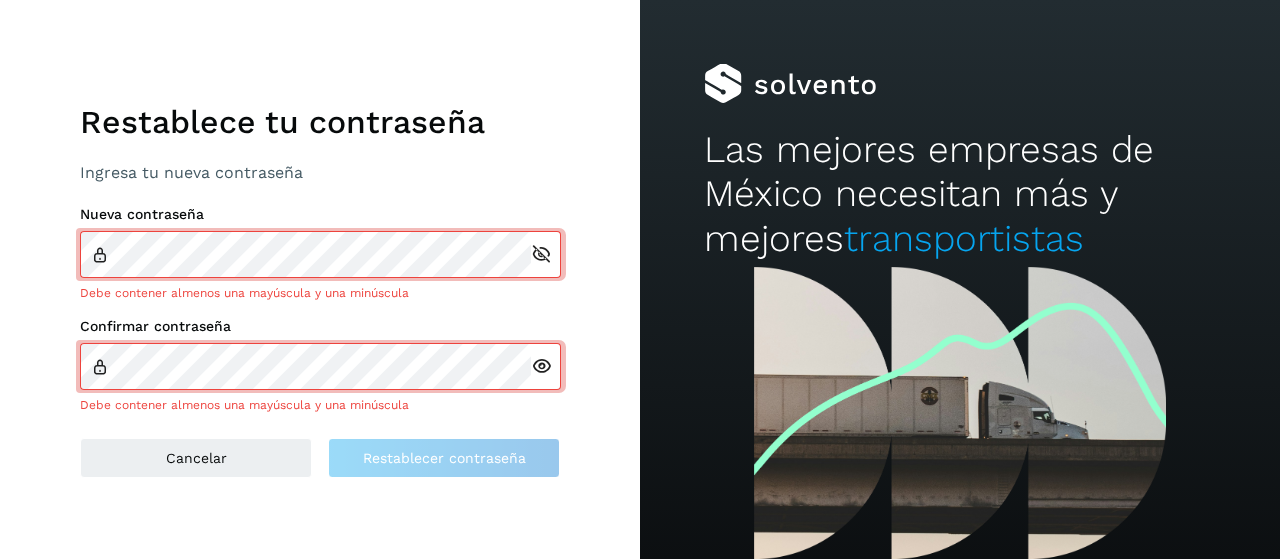 click at bounding box center (541, 254) 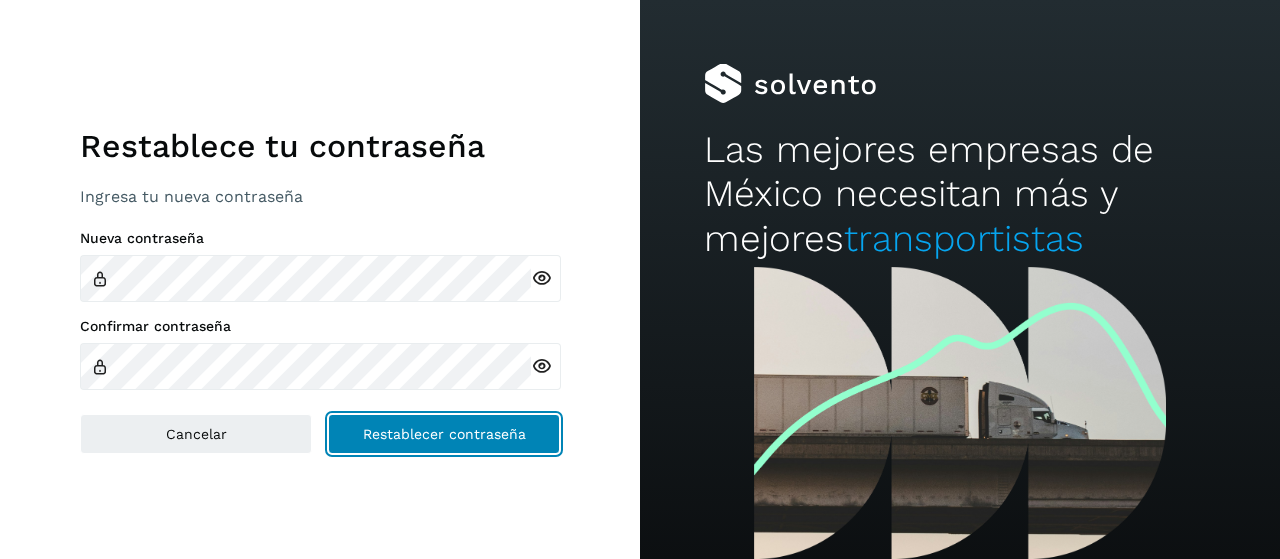 click on "Restablecer contraseña" at bounding box center [444, 434] 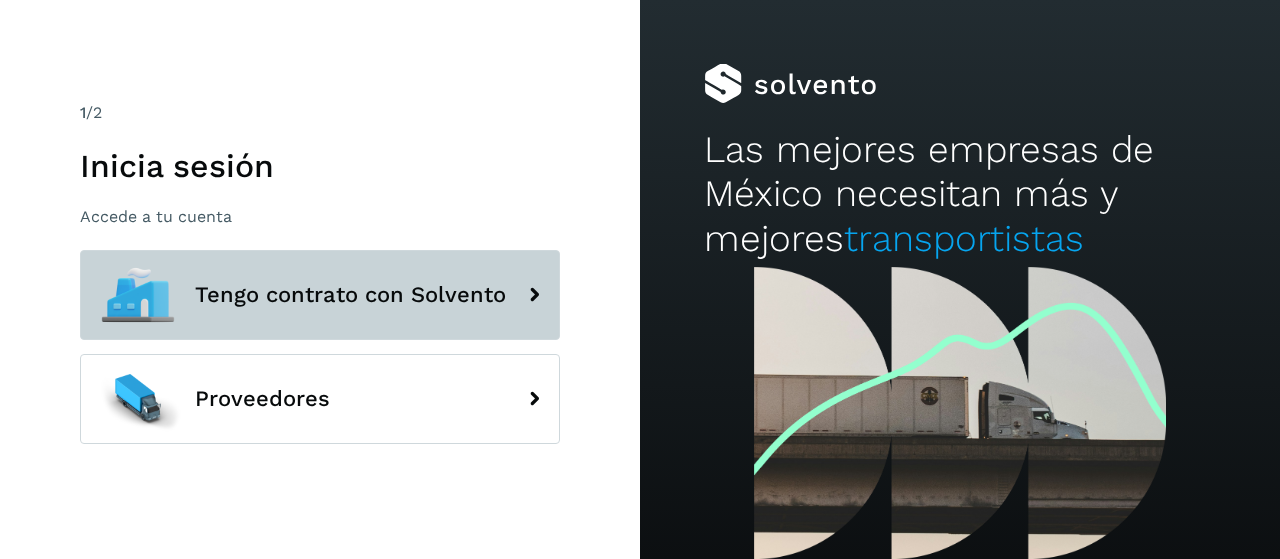 click 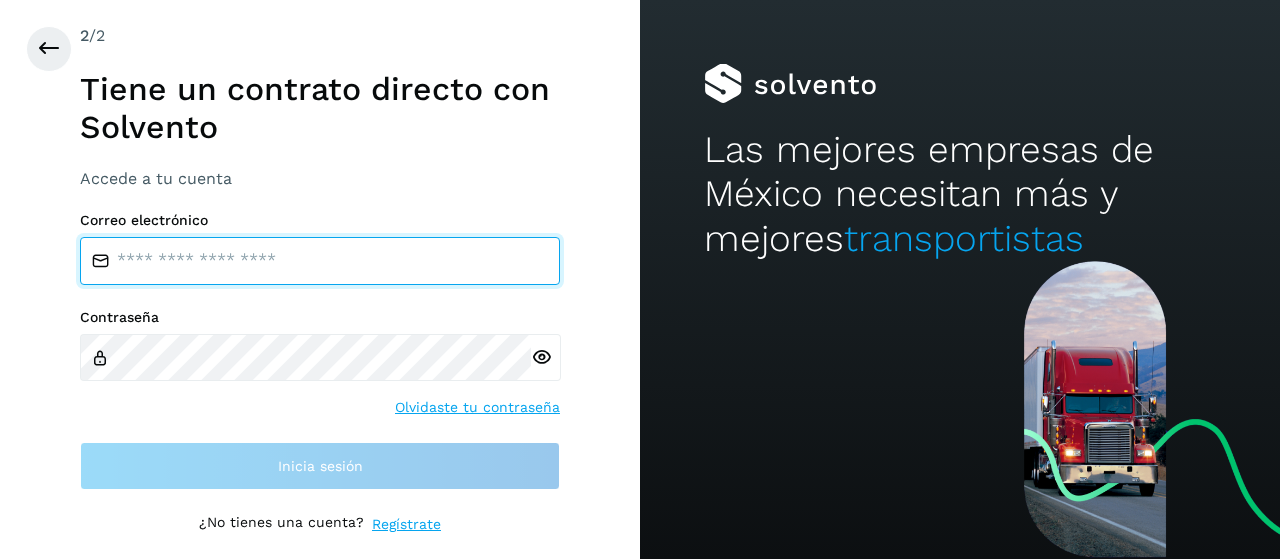 click at bounding box center [320, 261] 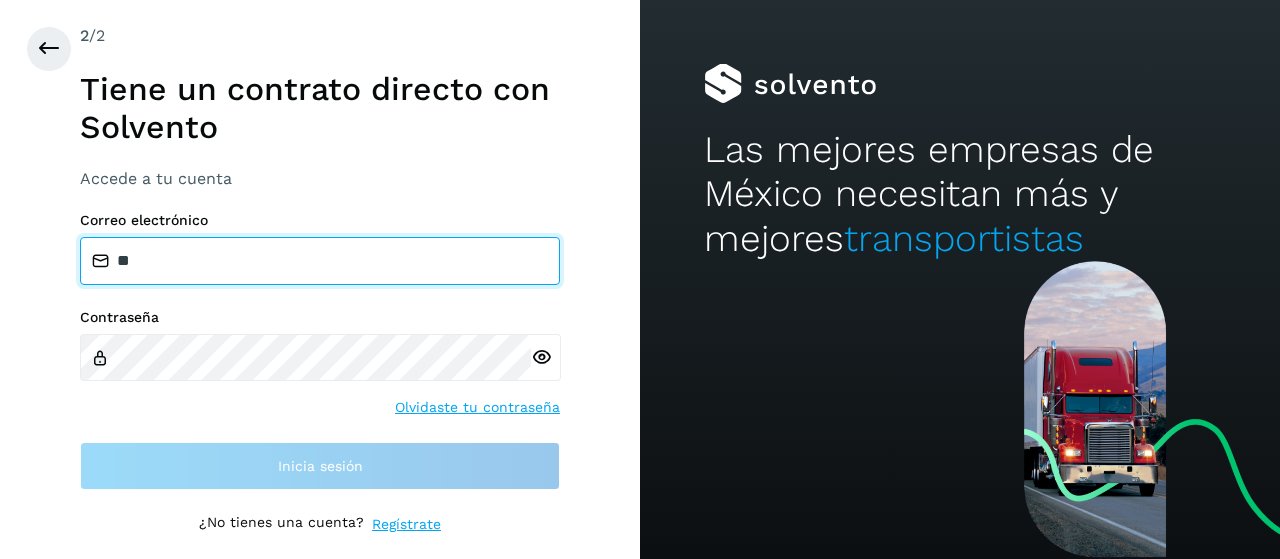type on "*" 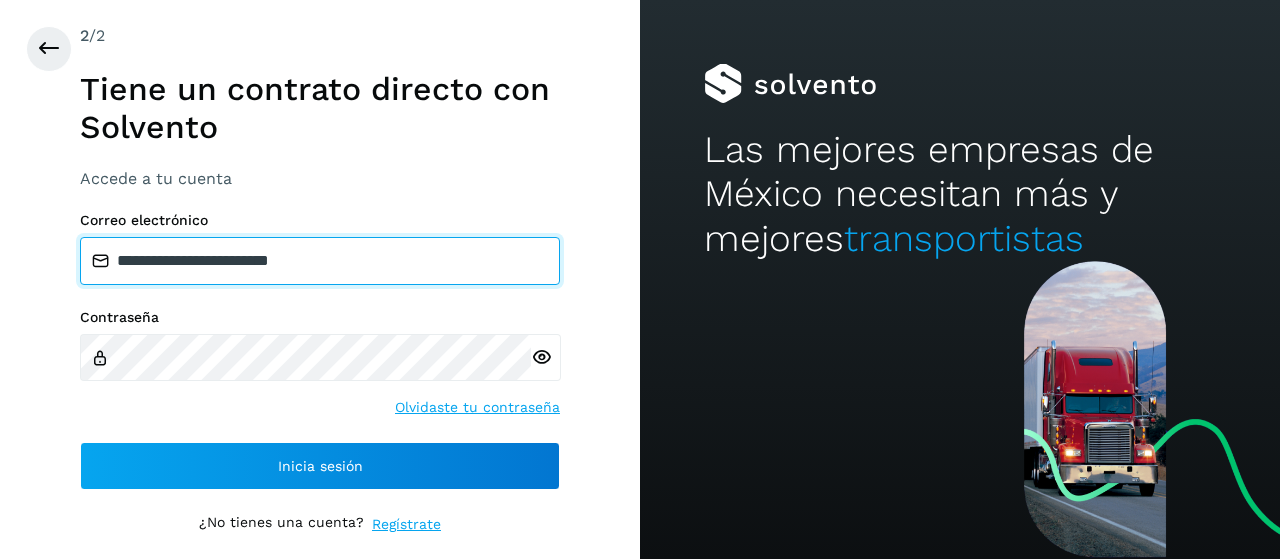 type on "**********" 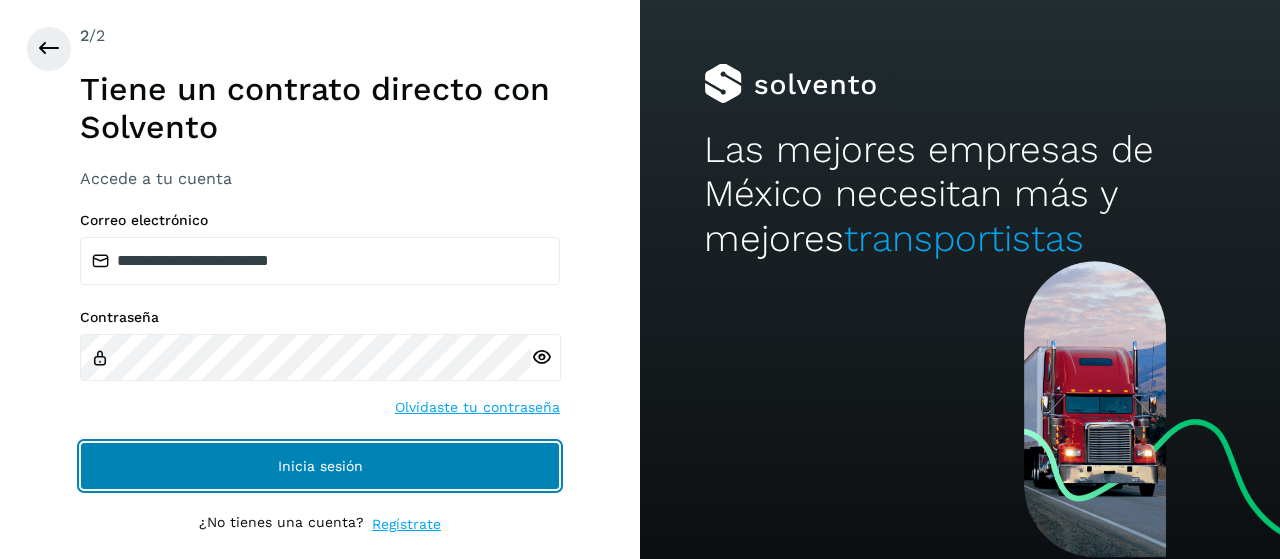 click on "Inicia sesión" at bounding box center [320, 466] 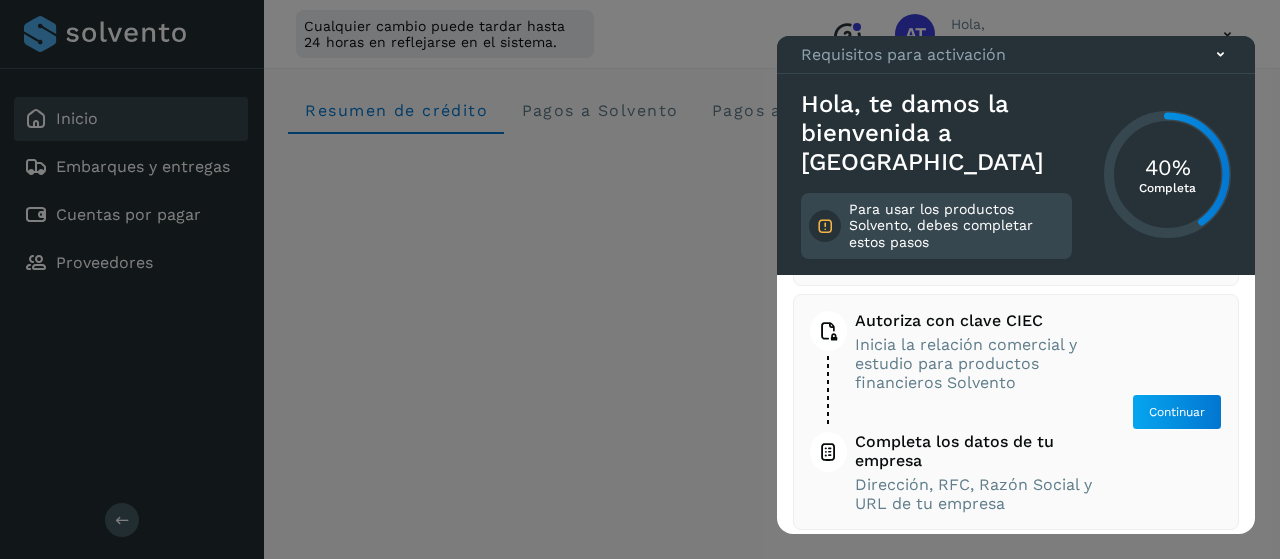 scroll, scrollTop: 81, scrollLeft: 0, axis: vertical 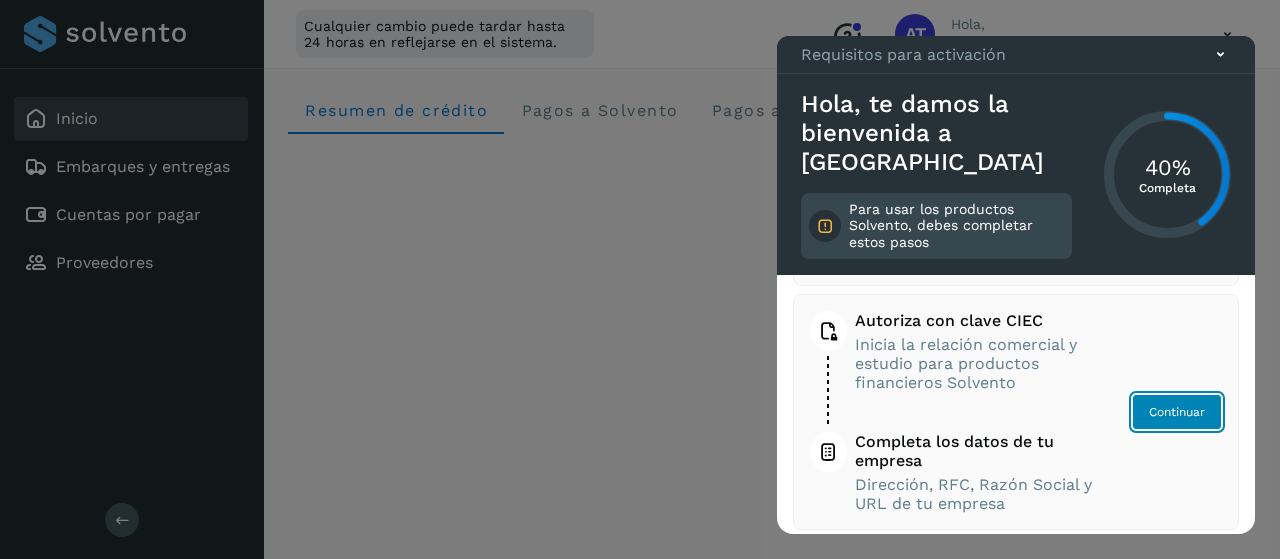 click on "Continuar" 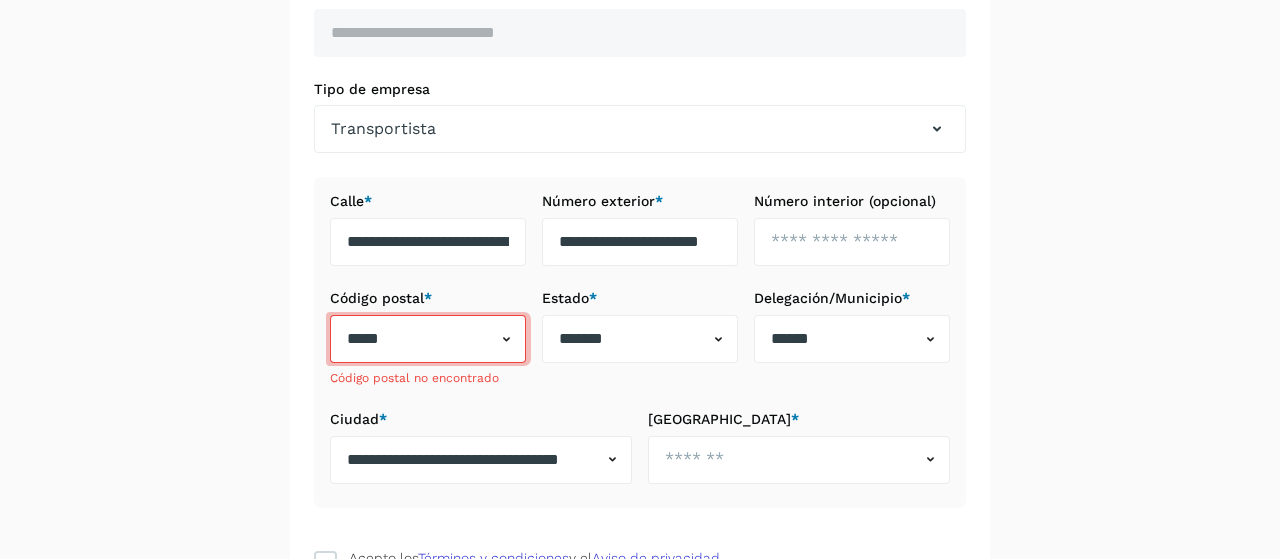 scroll, scrollTop: 342, scrollLeft: 0, axis: vertical 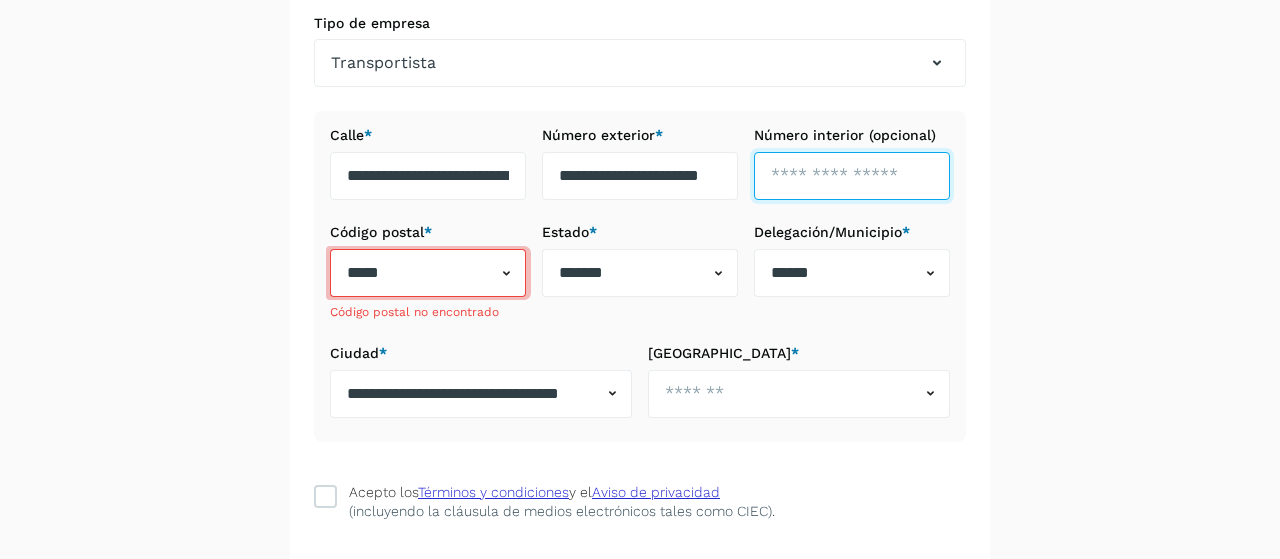 click at bounding box center [852, 176] 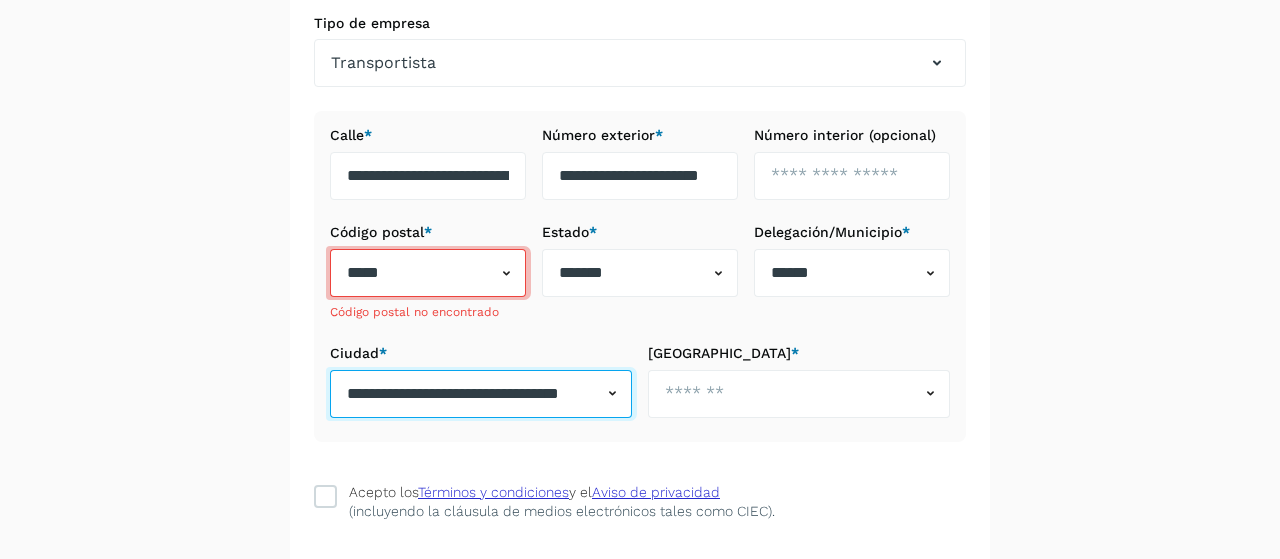 scroll, scrollTop: 0, scrollLeft: 93, axis: horizontal 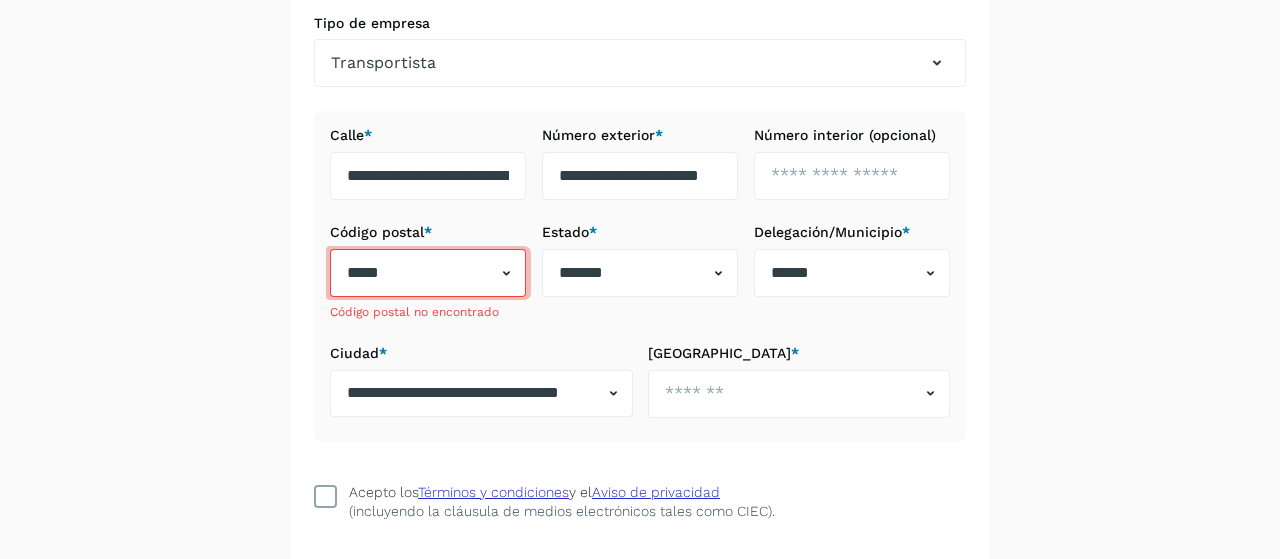 click on "Acepto los  Términos y condiciones  y el  Aviso de privacidad (incluyendo la cláusula de medios electrónicos tales como CIEC)." at bounding box center [640, 501] 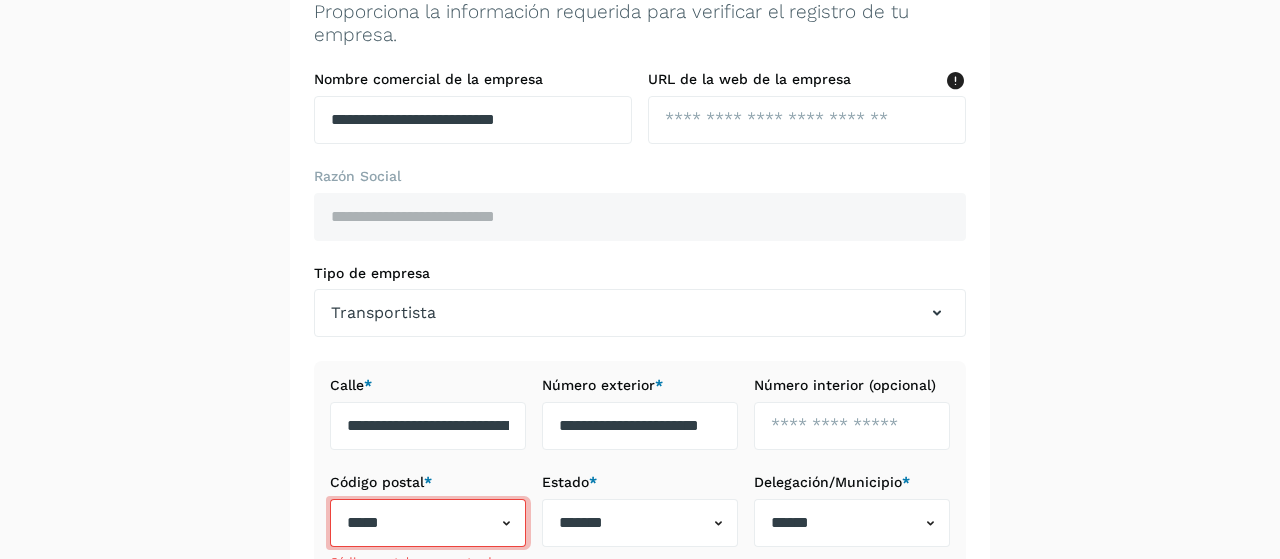 scroll, scrollTop: 160, scrollLeft: 0, axis: vertical 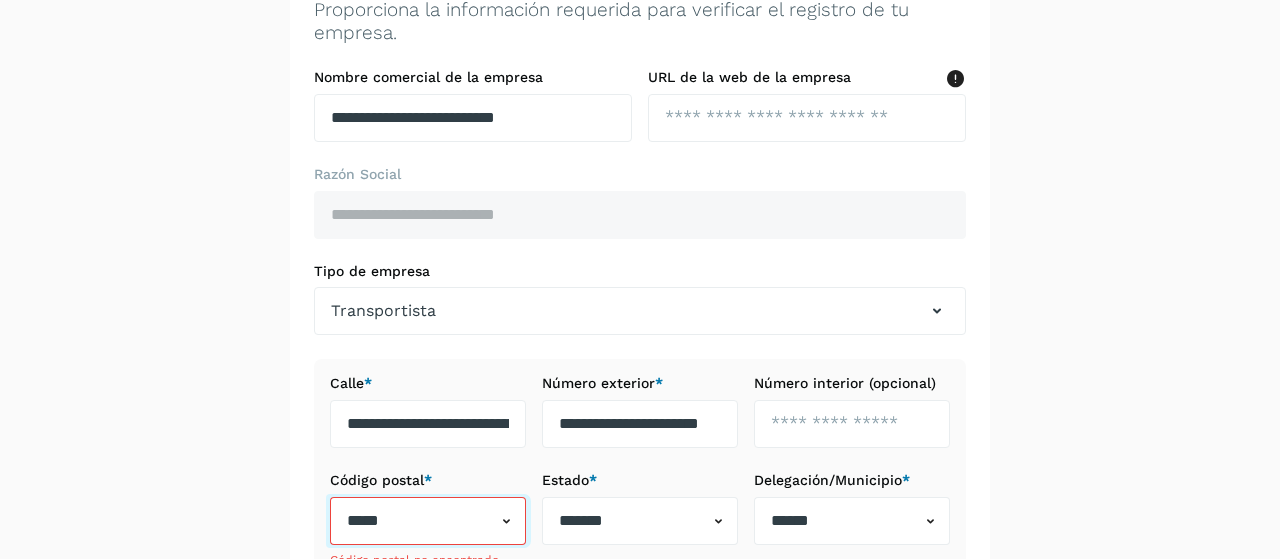 click on "*****" at bounding box center [413, 521] 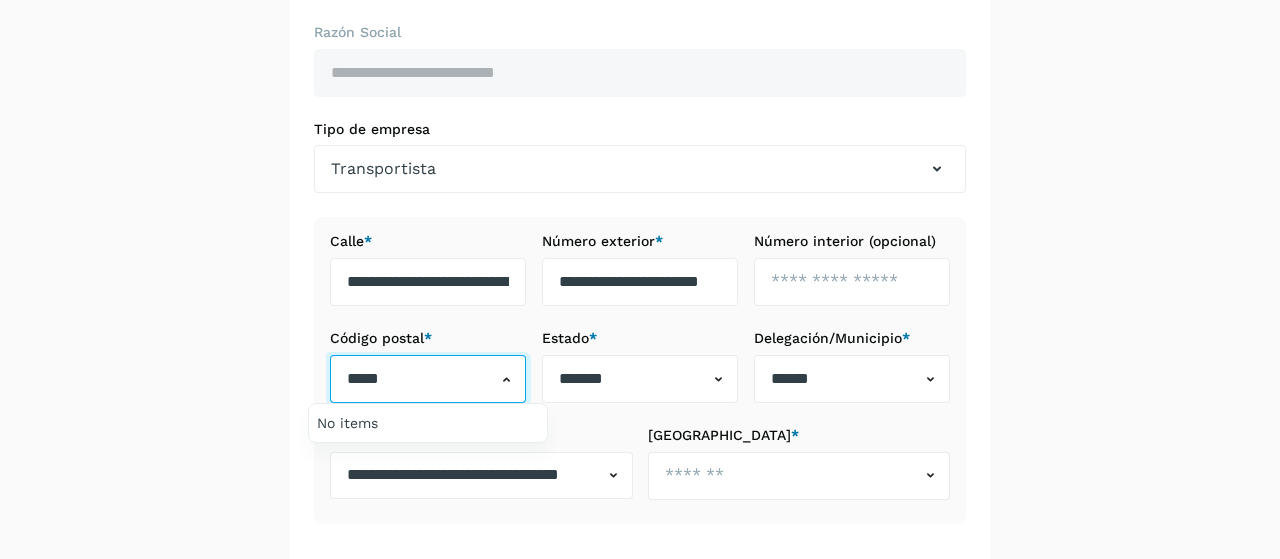 scroll, scrollTop: 305, scrollLeft: 0, axis: vertical 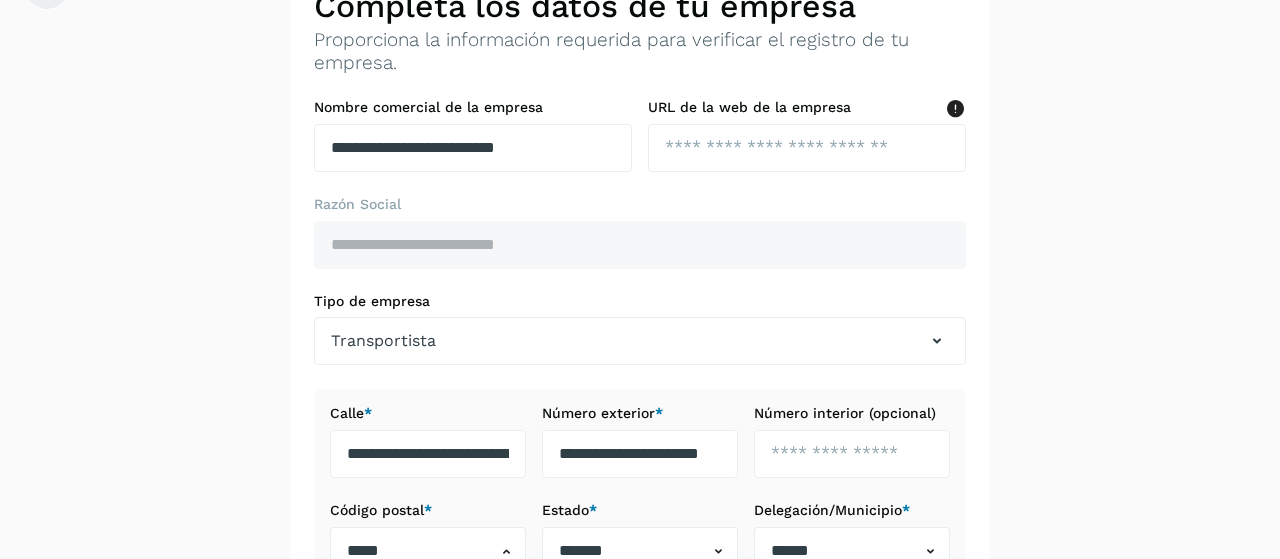 click at bounding box center [640, 279] 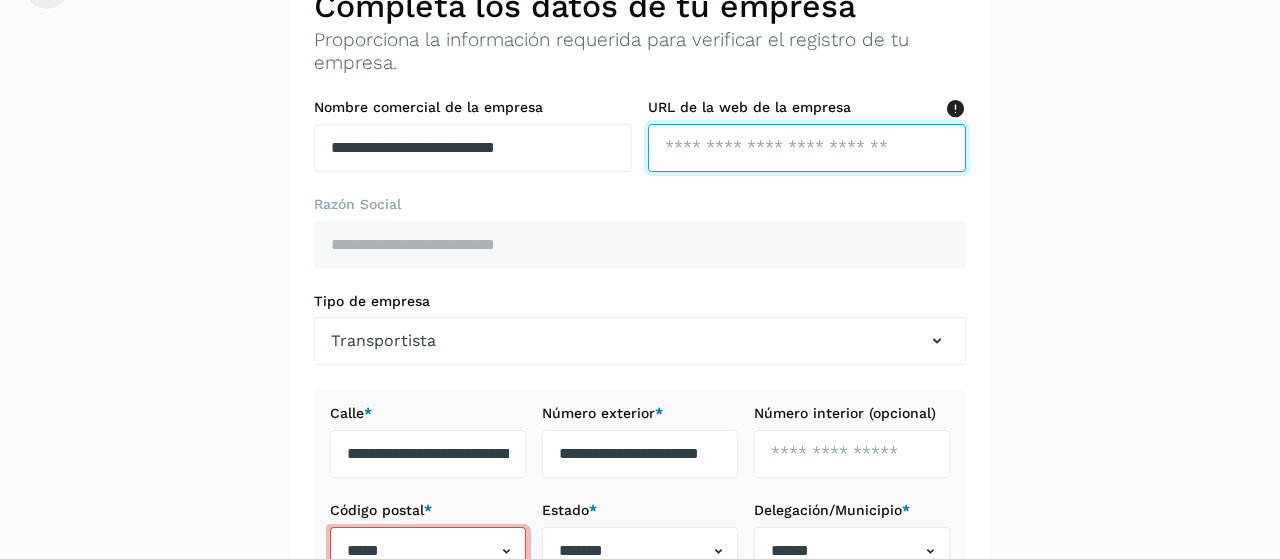 click at bounding box center (807, 148) 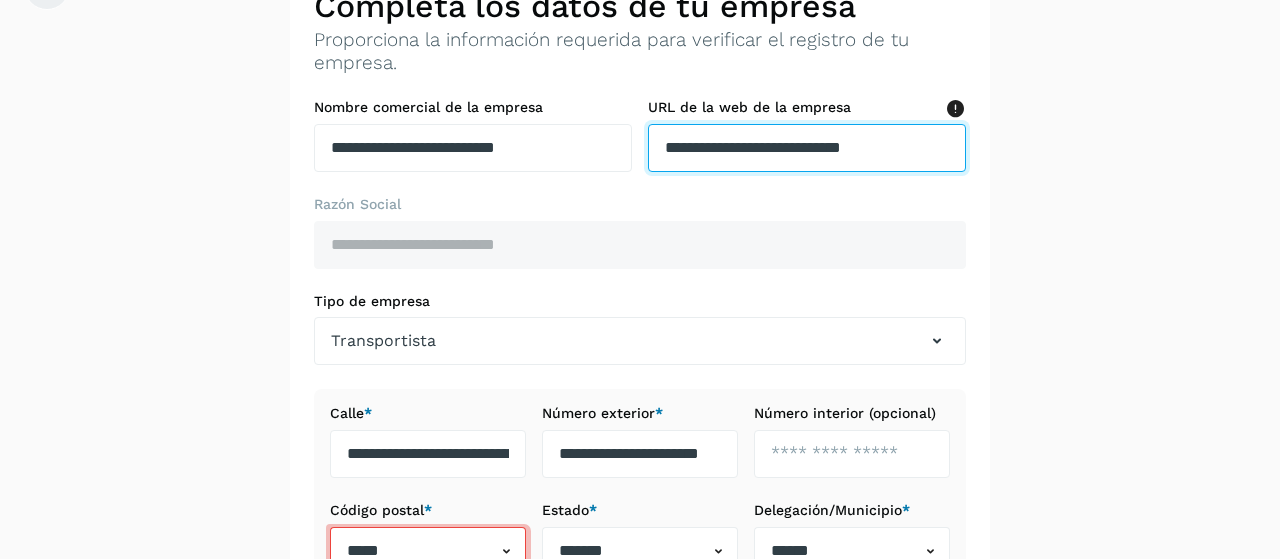 type on "**********" 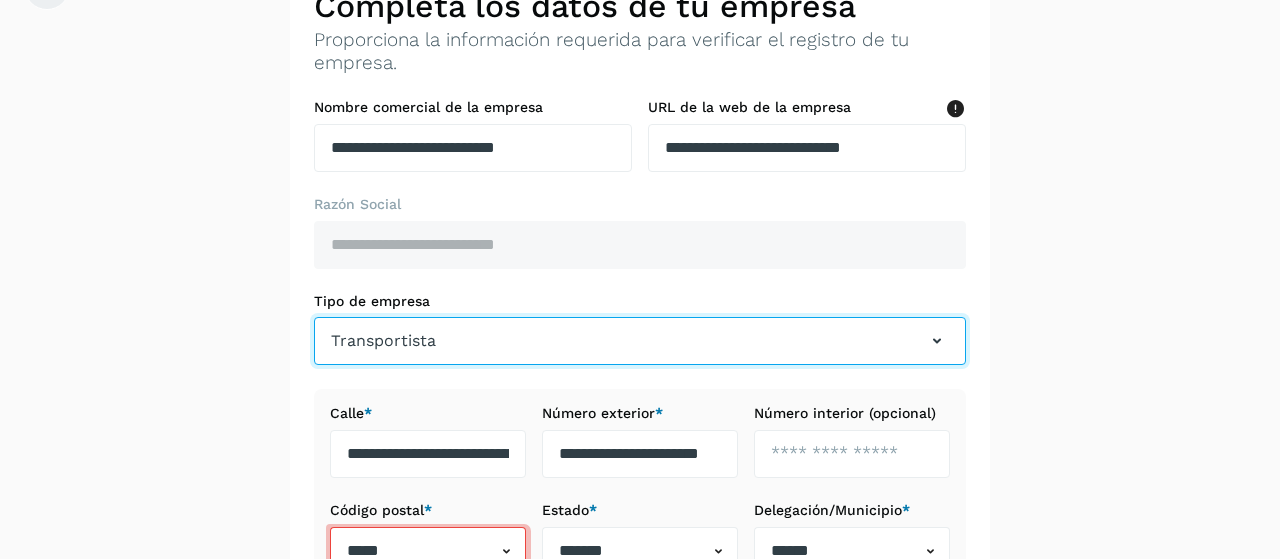 type 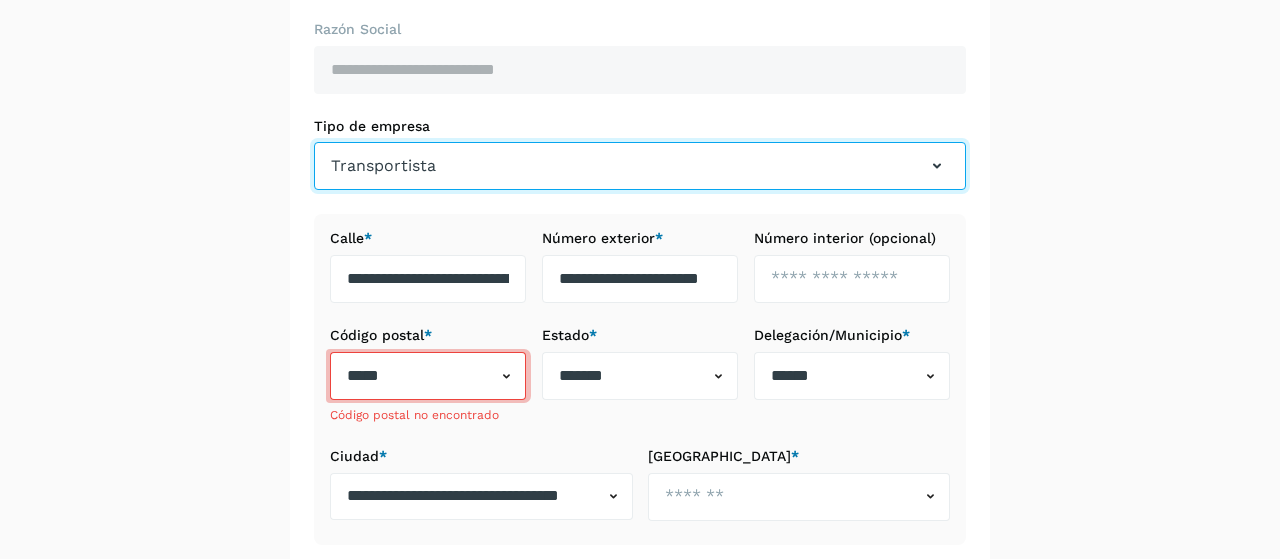 scroll, scrollTop: 310, scrollLeft: 0, axis: vertical 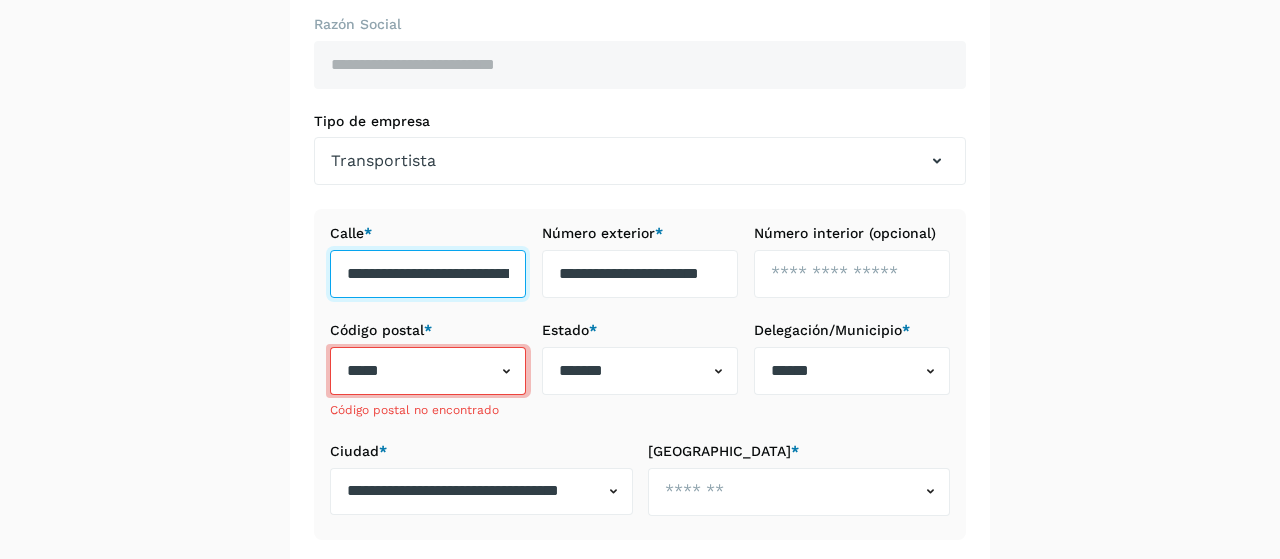 click on "**********" at bounding box center (428, 274) 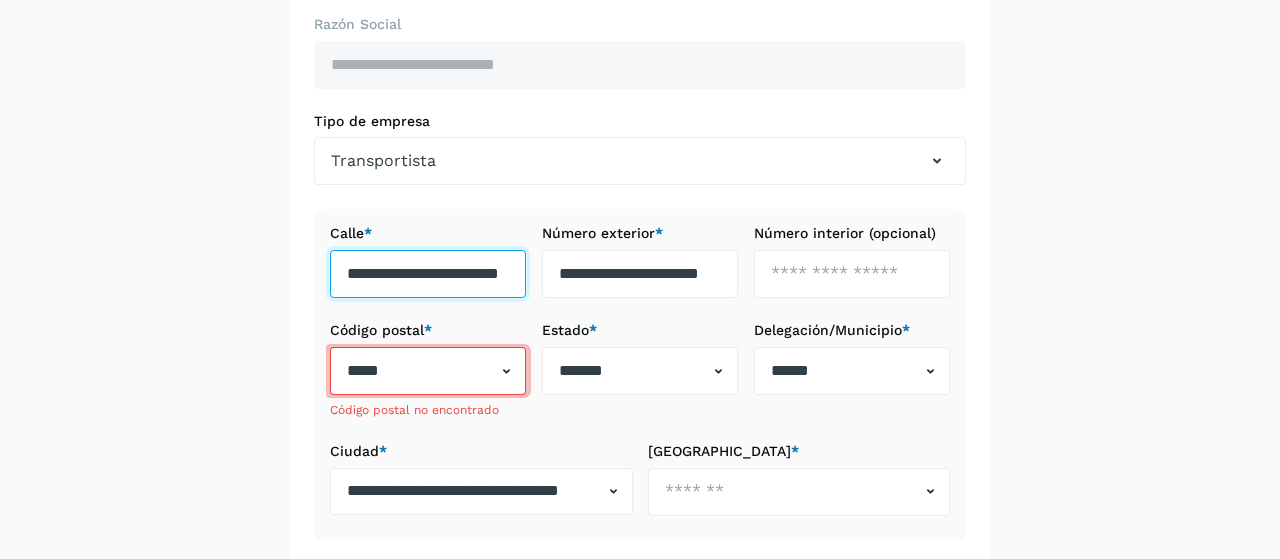 scroll, scrollTop: 0, scrollLeft: 80, axis: horizontal 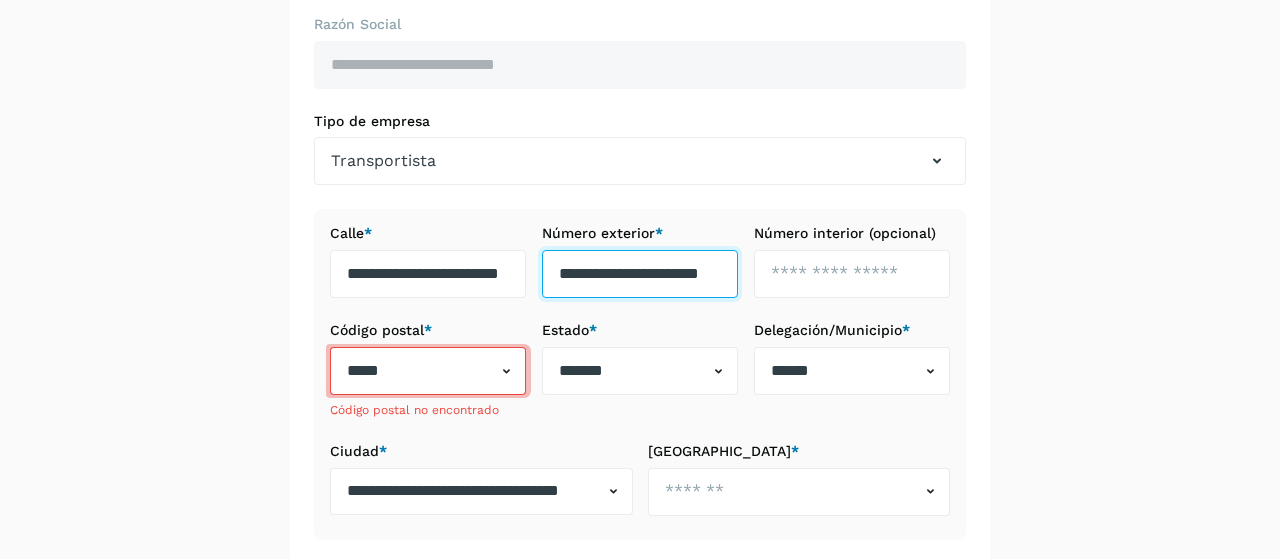 click on "**********" at bounding box center (640, 274) 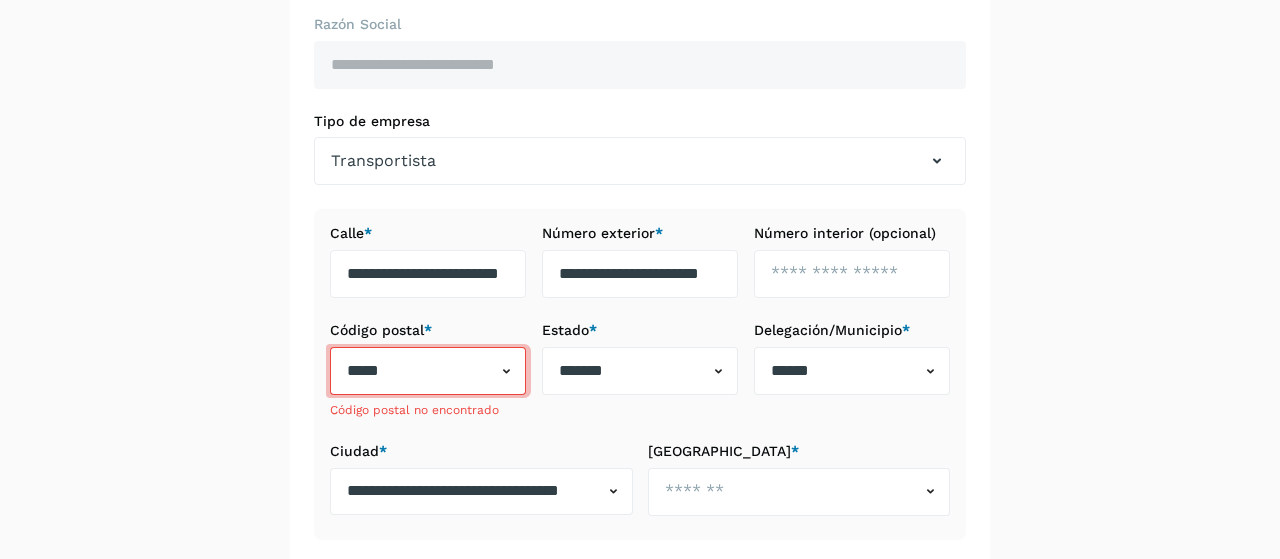 click on "Número interior (opcional)" at bounding box center [852, 261] 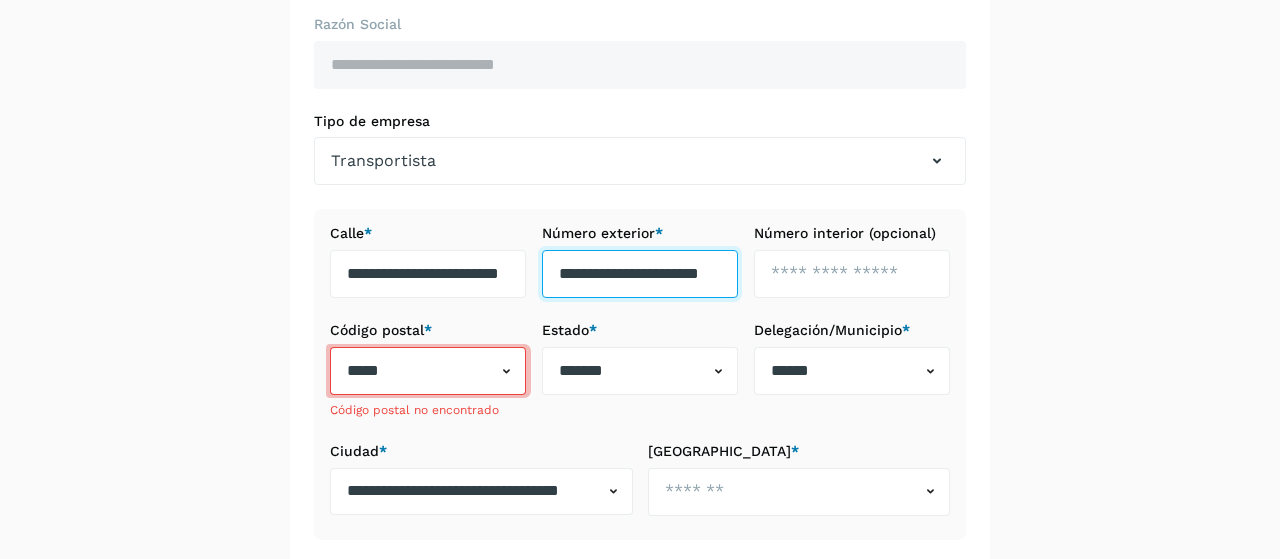 click on "**********" at bounding box center (640, 274) 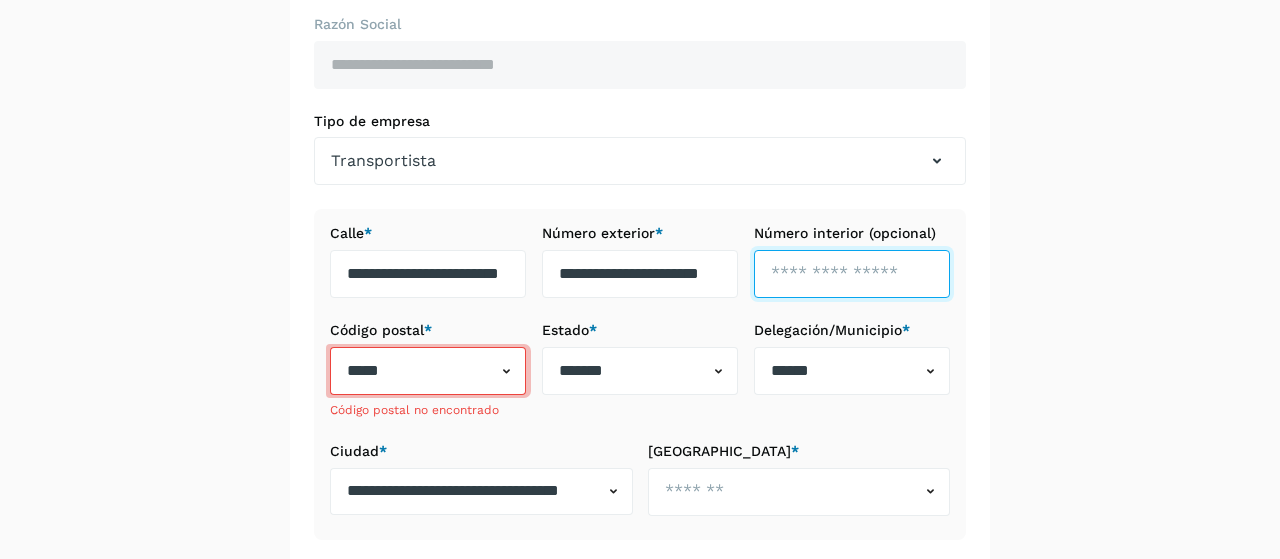 click at bounding box center [852, 274] 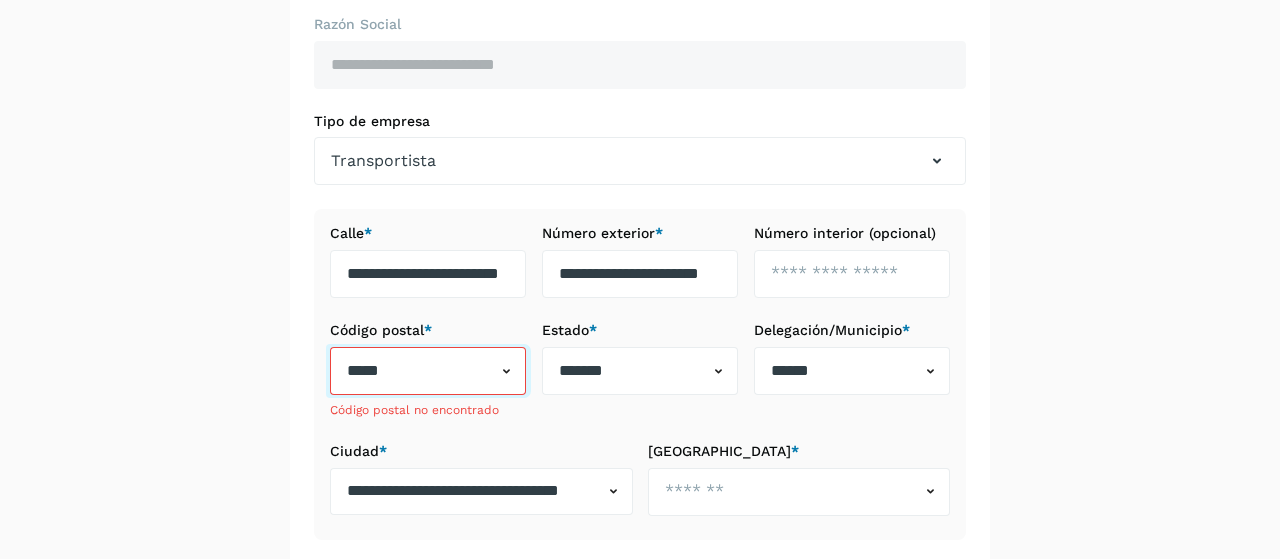 click on "*****" at bounding box center (413, 371) 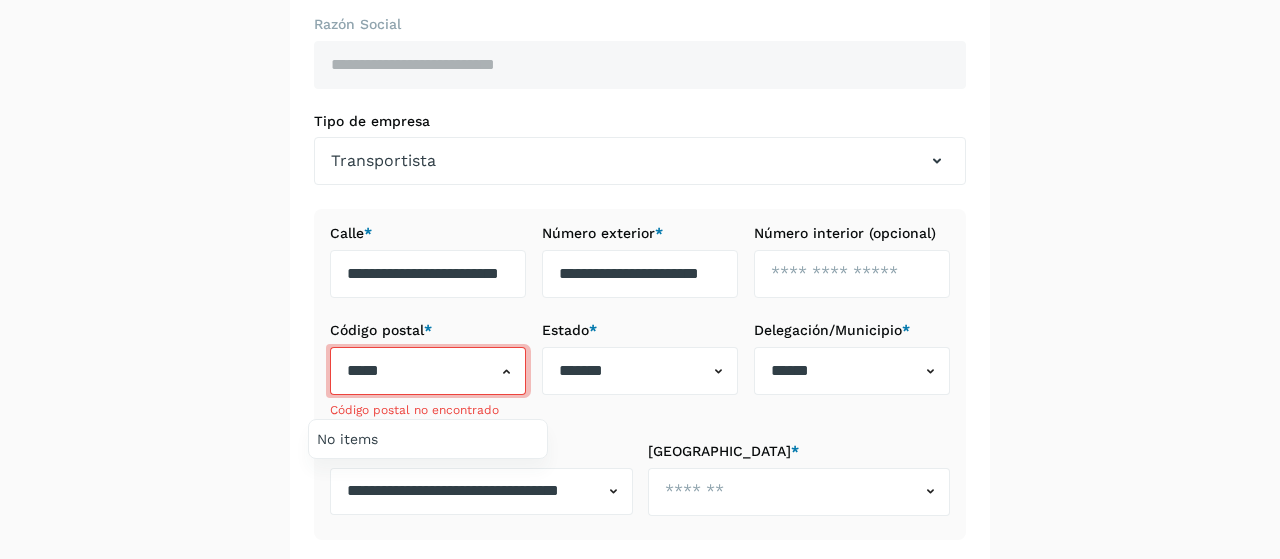 drag, startPoint x: 432, startPoint y: 371, endPoint x: 388, endPoint y: 356, distance: 46.486557 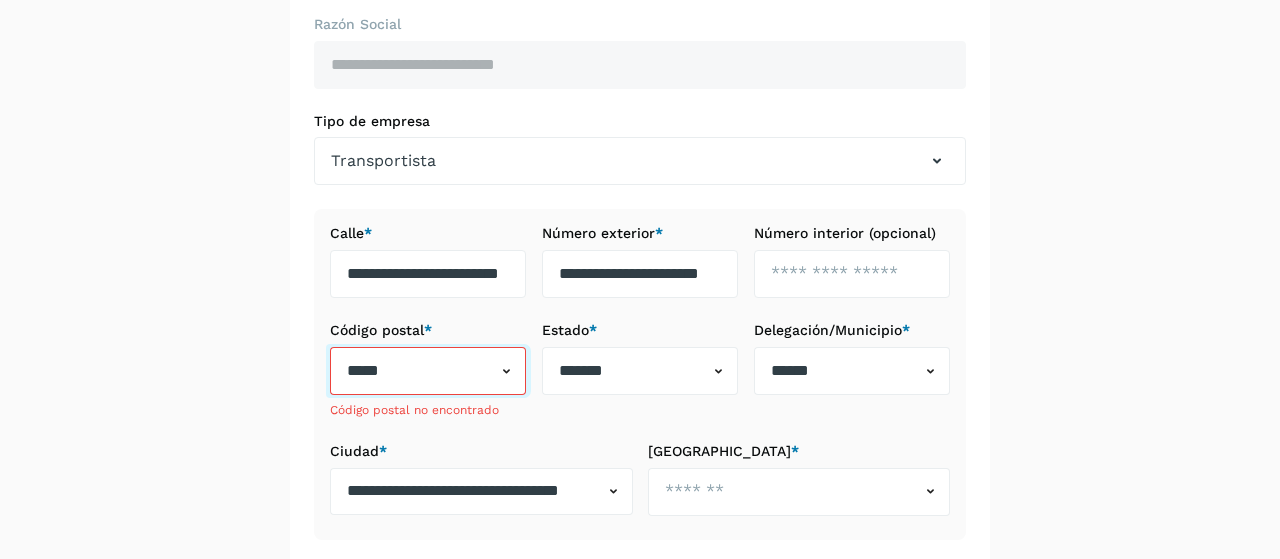 click on "*****" at bounding box center (413, 371) 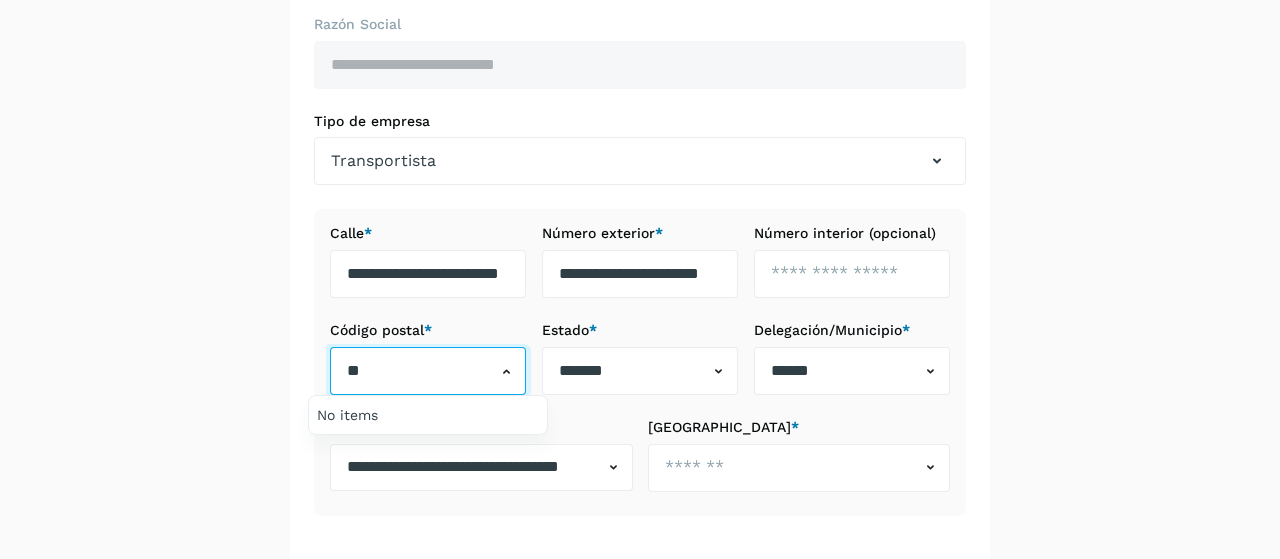type on "*" 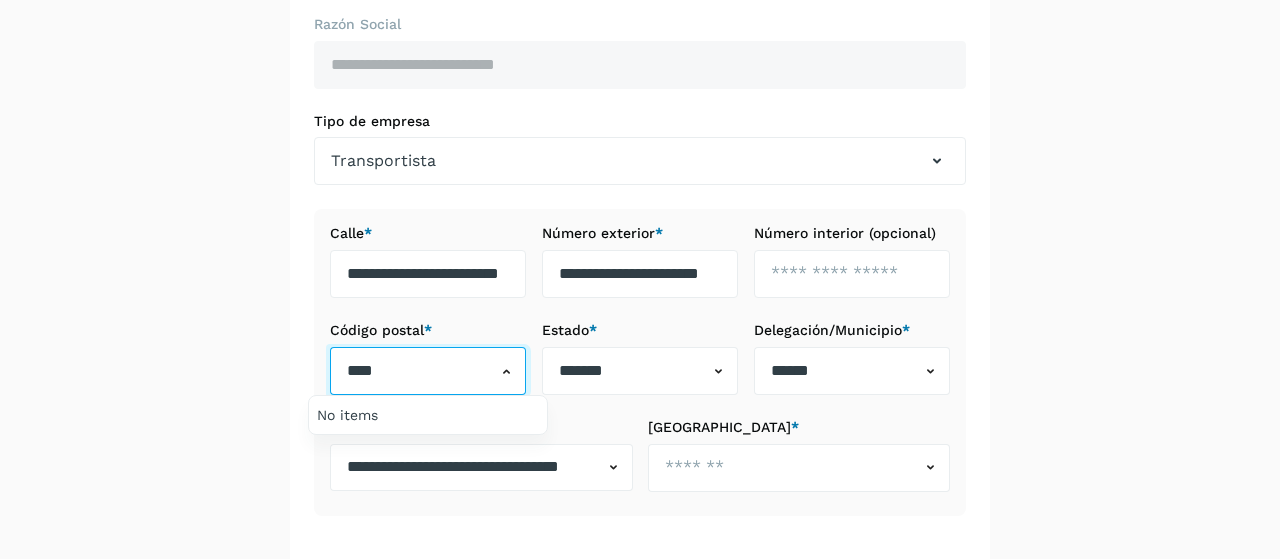 type on "*****" 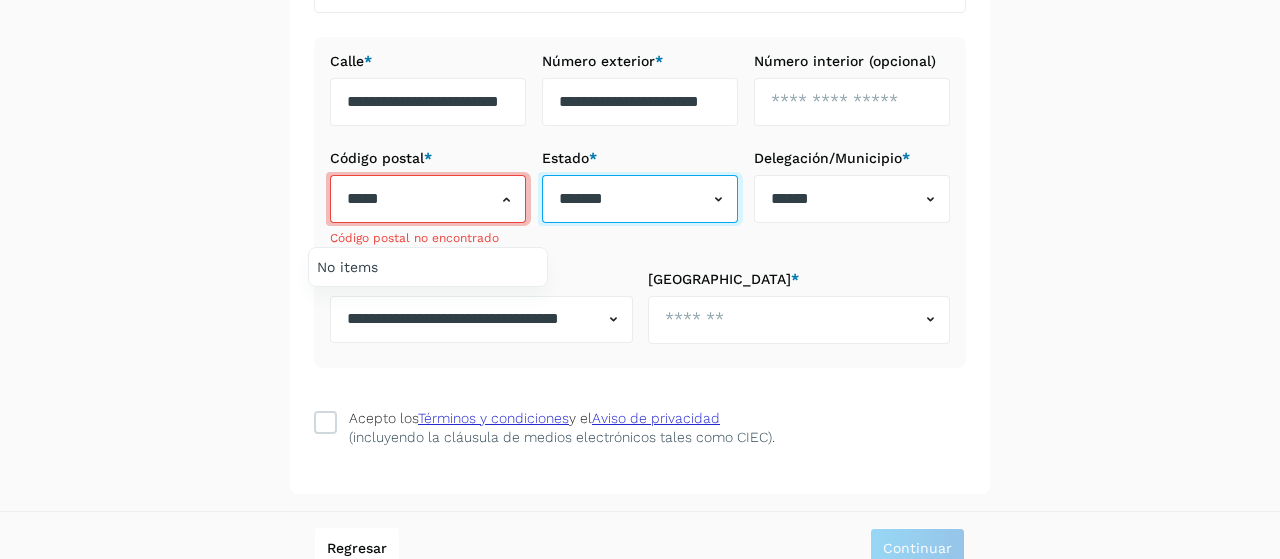 scroll, scrollTop: 502, scrollLeft: 0, axis: vertical 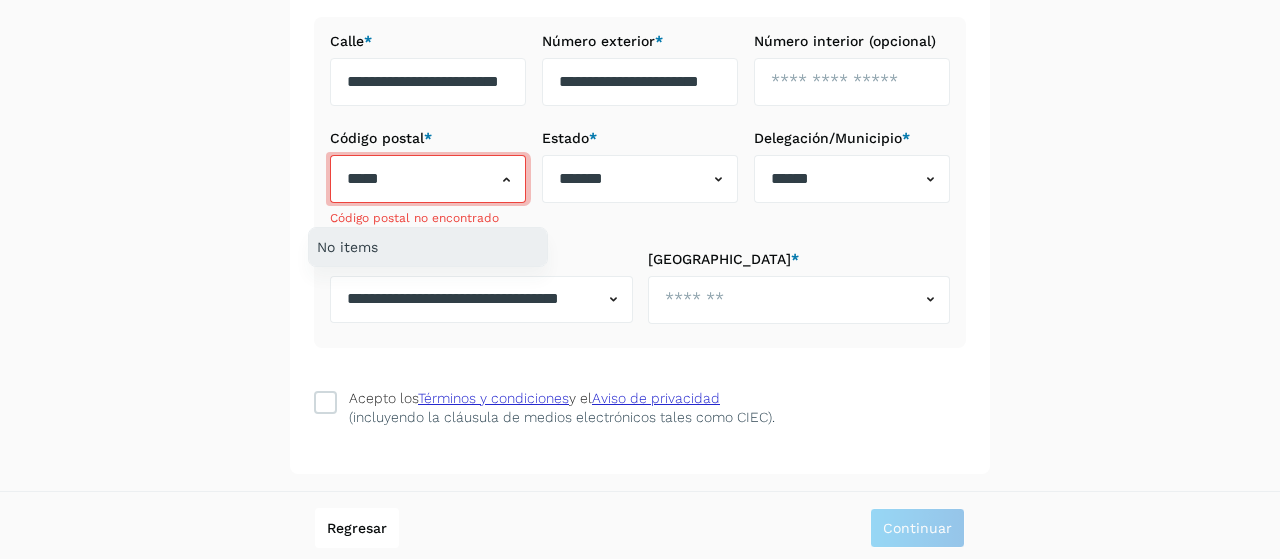 click on "No items" at bounding box center [428, 247] 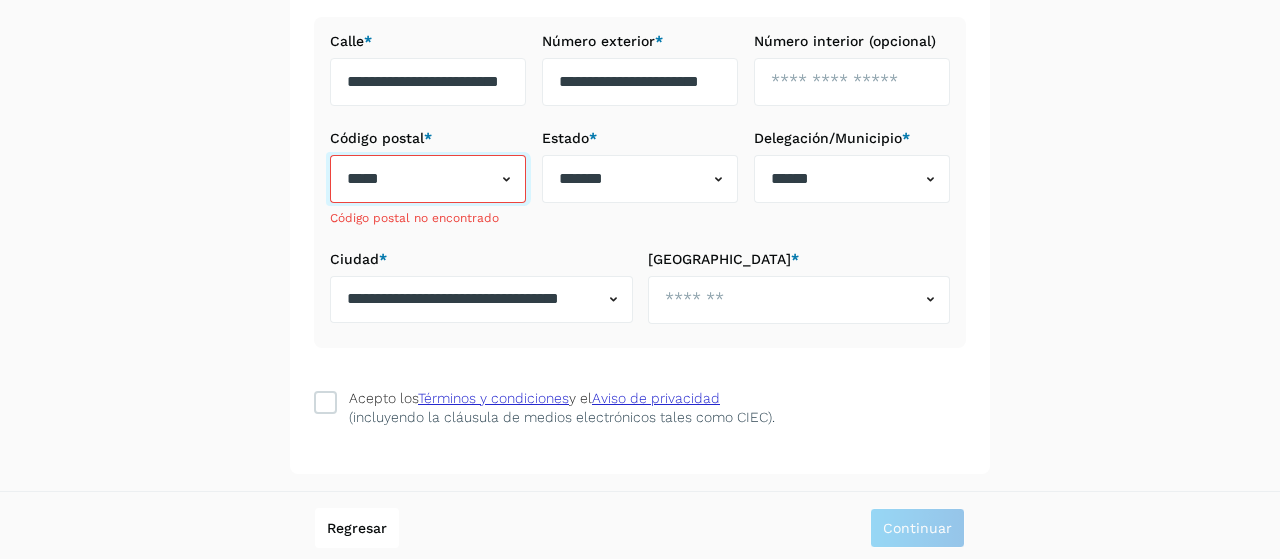 click on "*****" at bounding box center (413, 179) 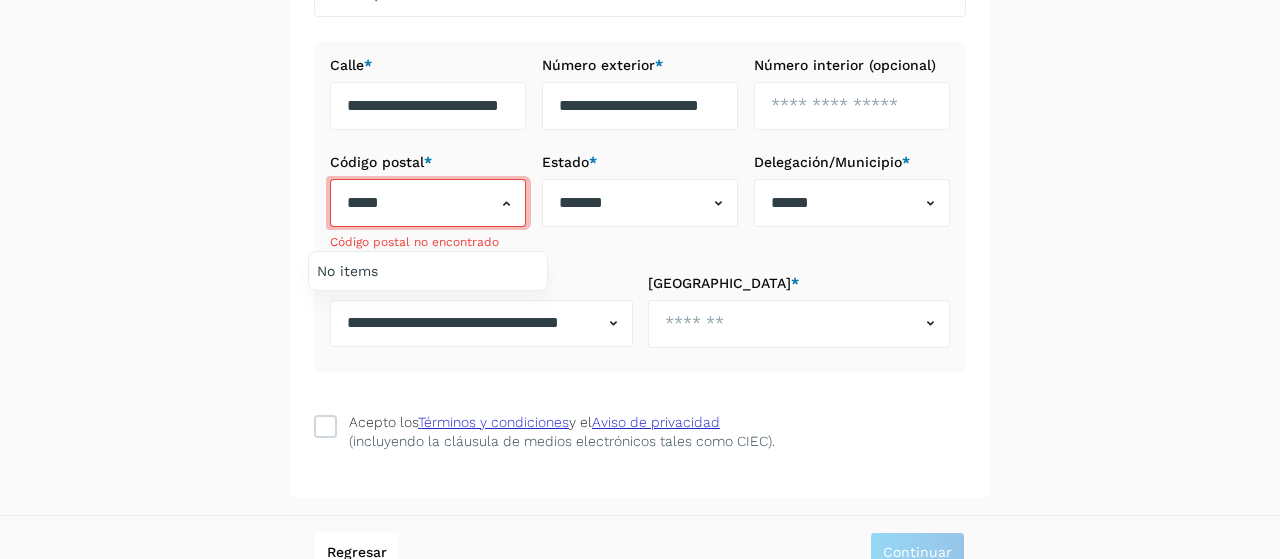 click at bounding box center [640, 279] 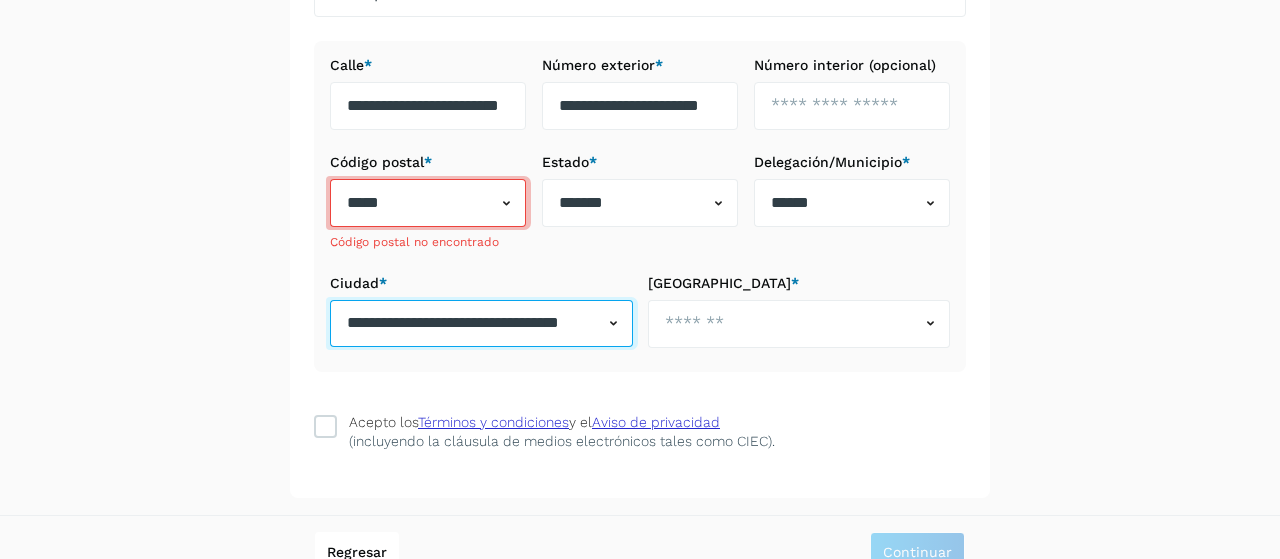 click on "**********" at bounding box center (466, 323) 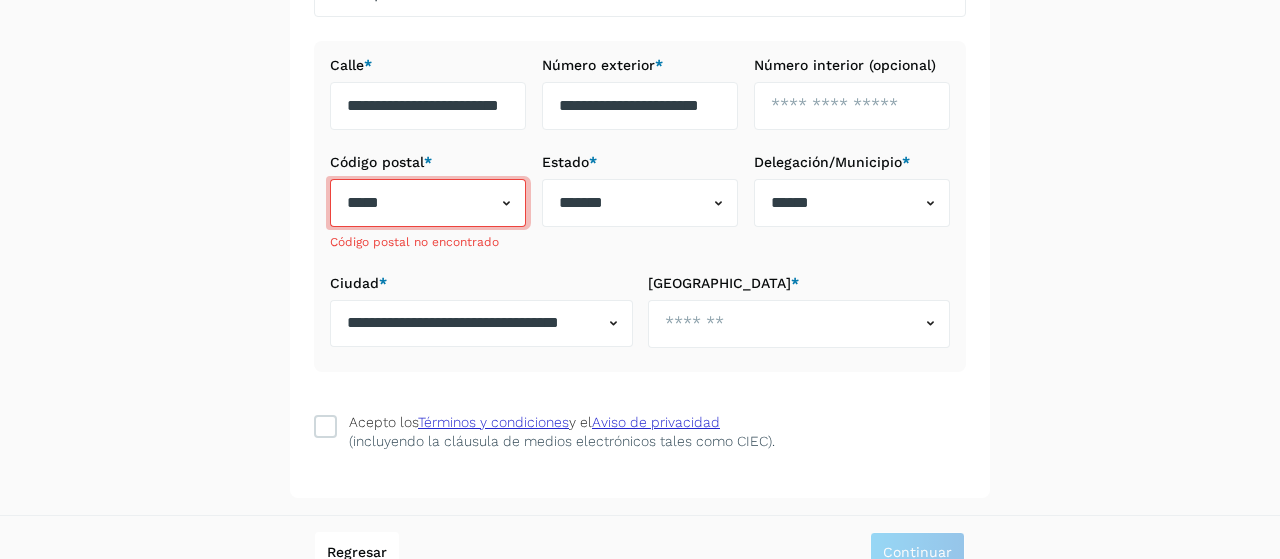 click on "**********" at bounding box center [481, 311] 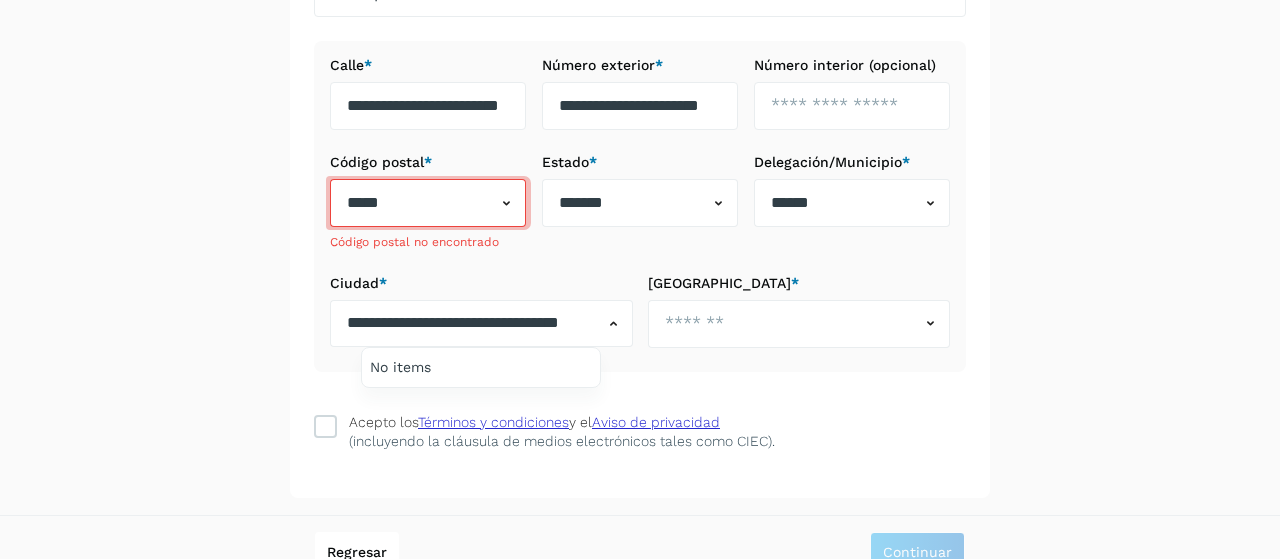 click at bounding box center (640, 279) 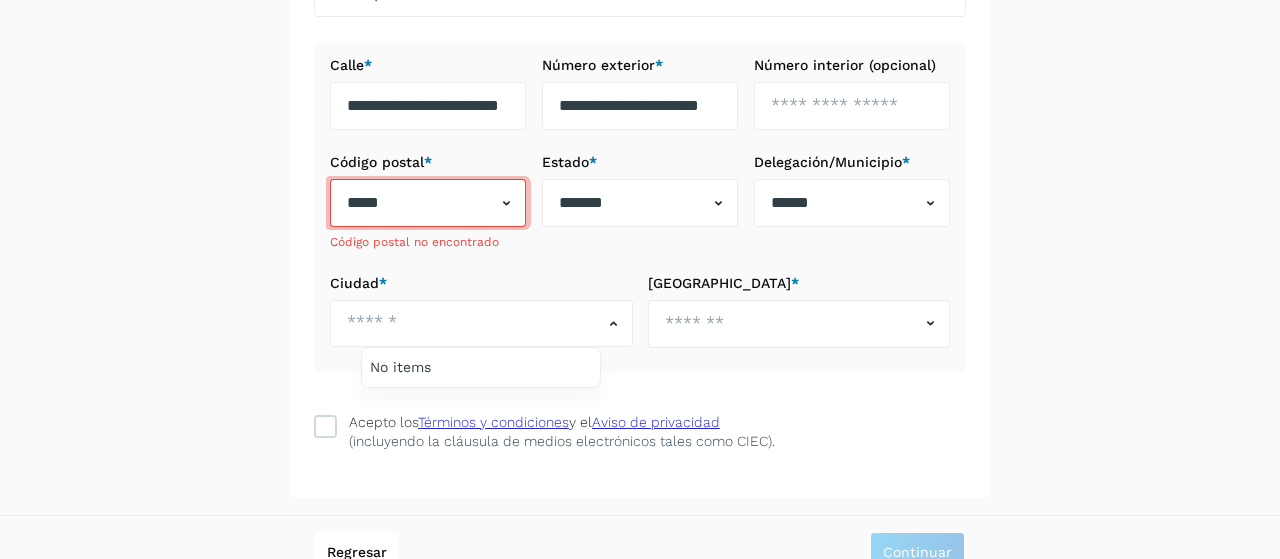 scroll, scrollTop: 0, scrollLeft: 0, axis: both 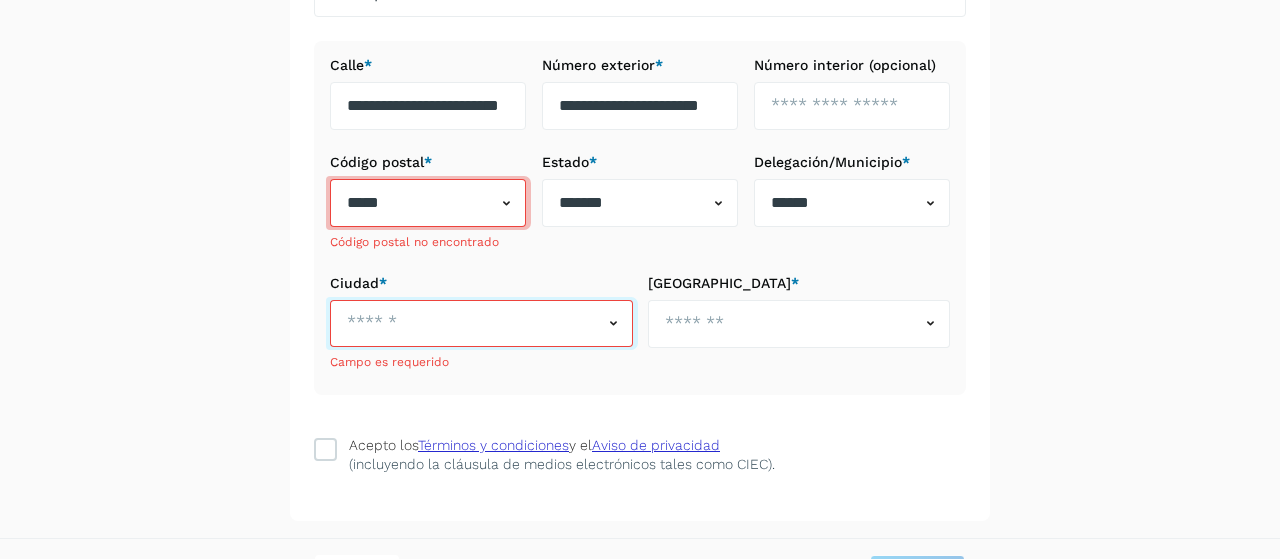 click at bounding box center [466, 323] 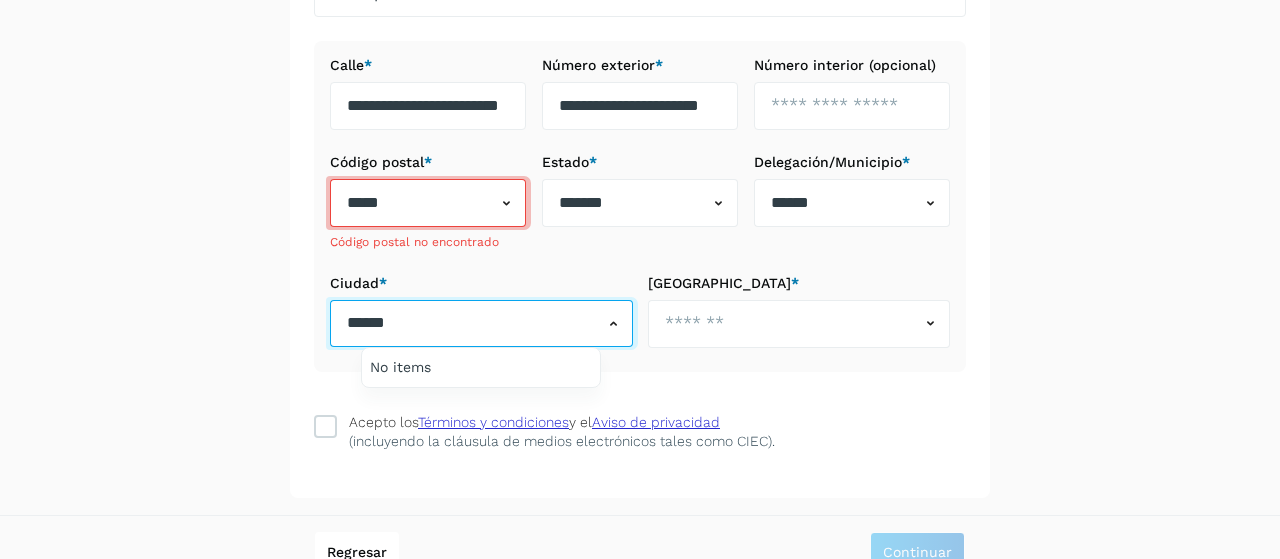 type on "******" 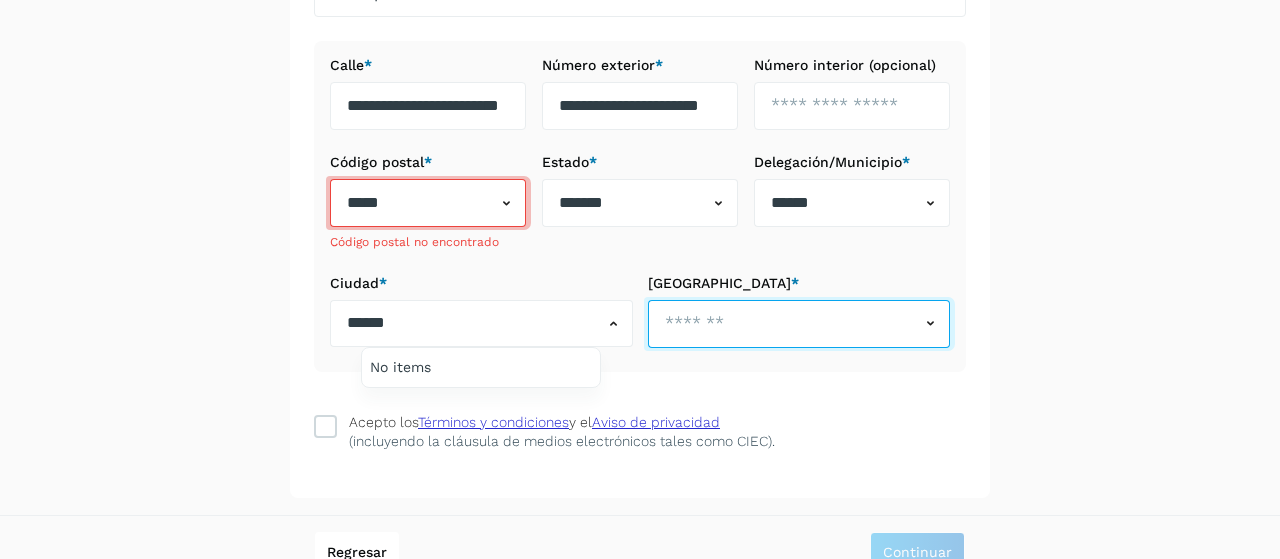 scroll, scrollTop: 502, scrollLeft: 0, axis: vertical 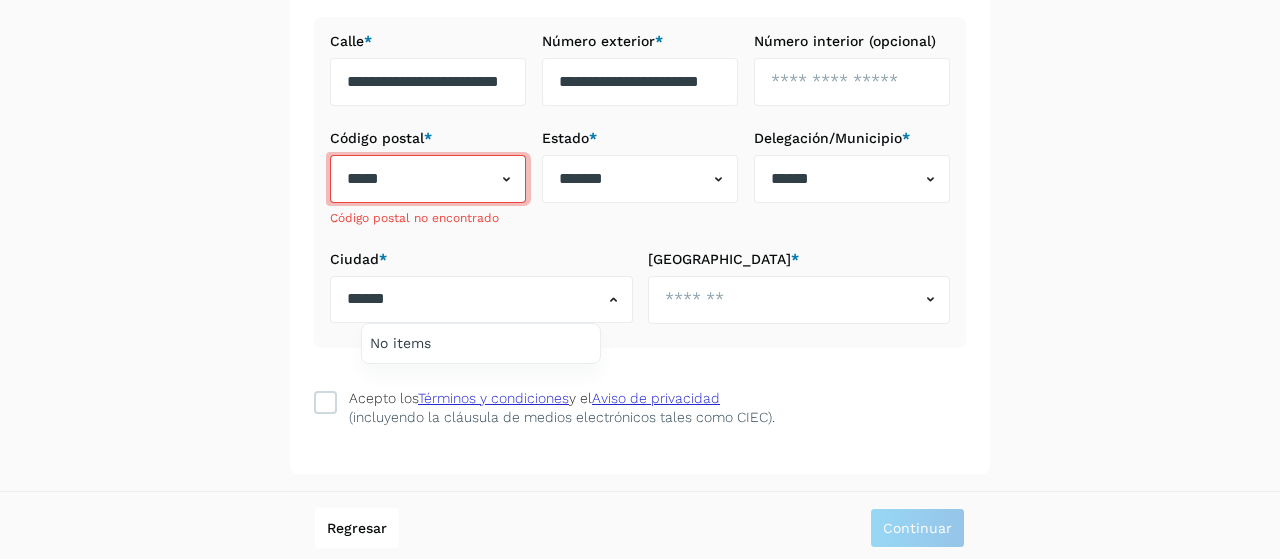 click at bounding box center (640, 279) 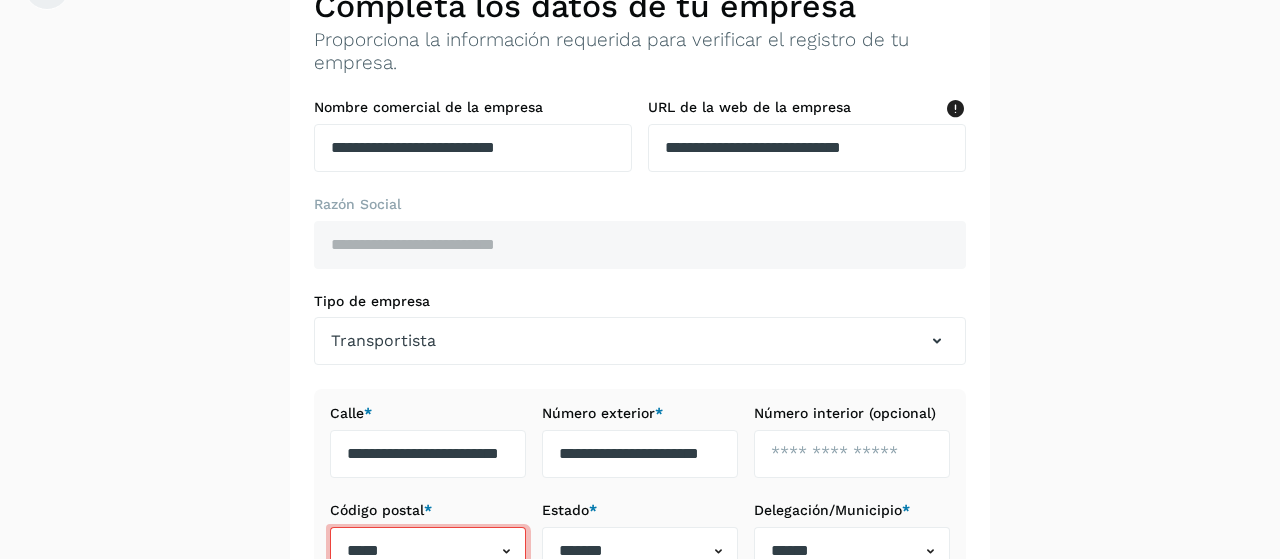 scroll, scrollTop: 0, scrollLeft: 0, axis: both 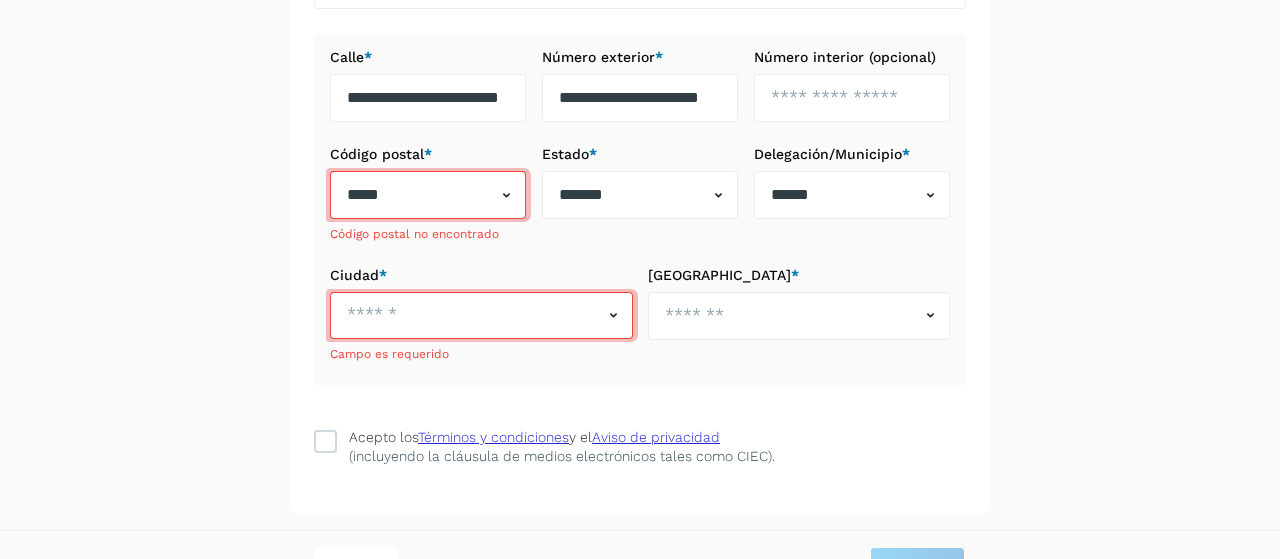 click 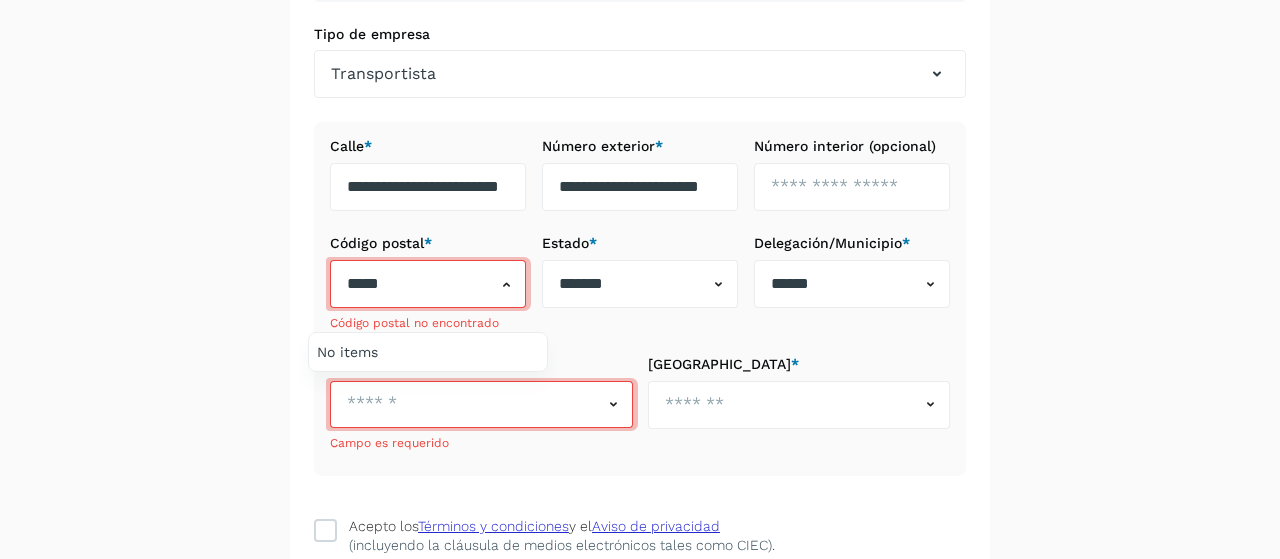 scroll, scrollTop: 396, scrollLeft: 0, axis: vertical 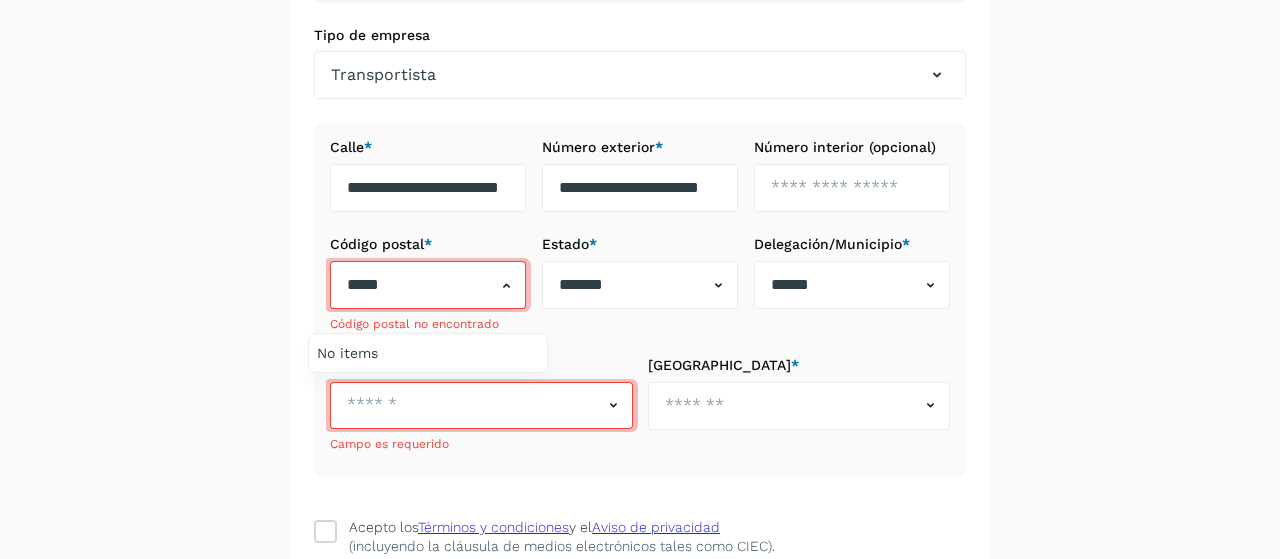 click at bounding box center (640, 279) 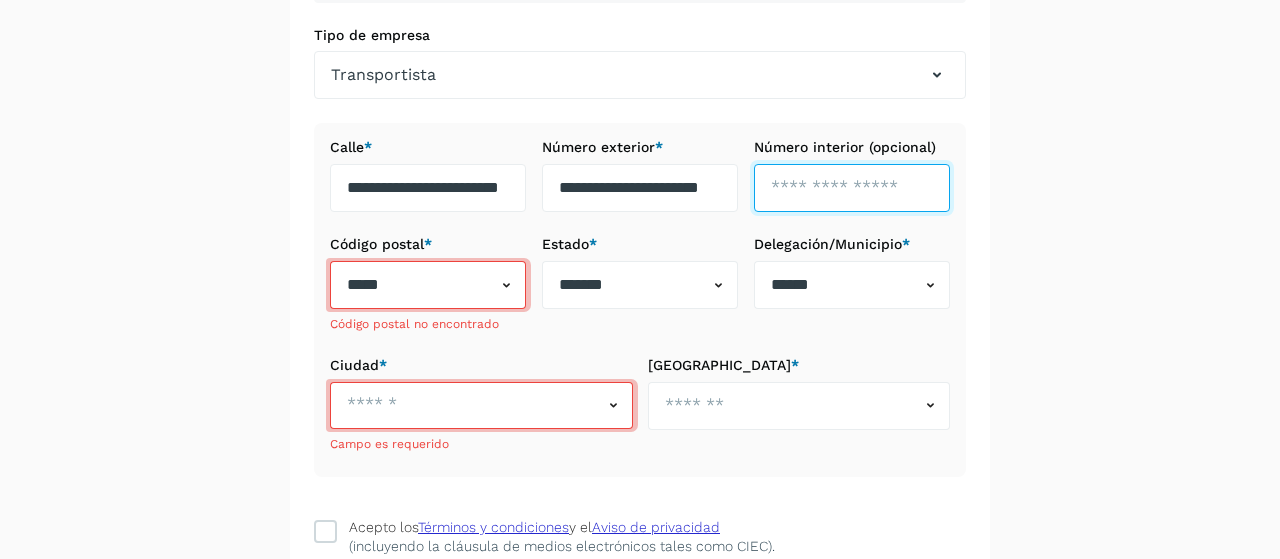 click at bounding box center [852, 188] 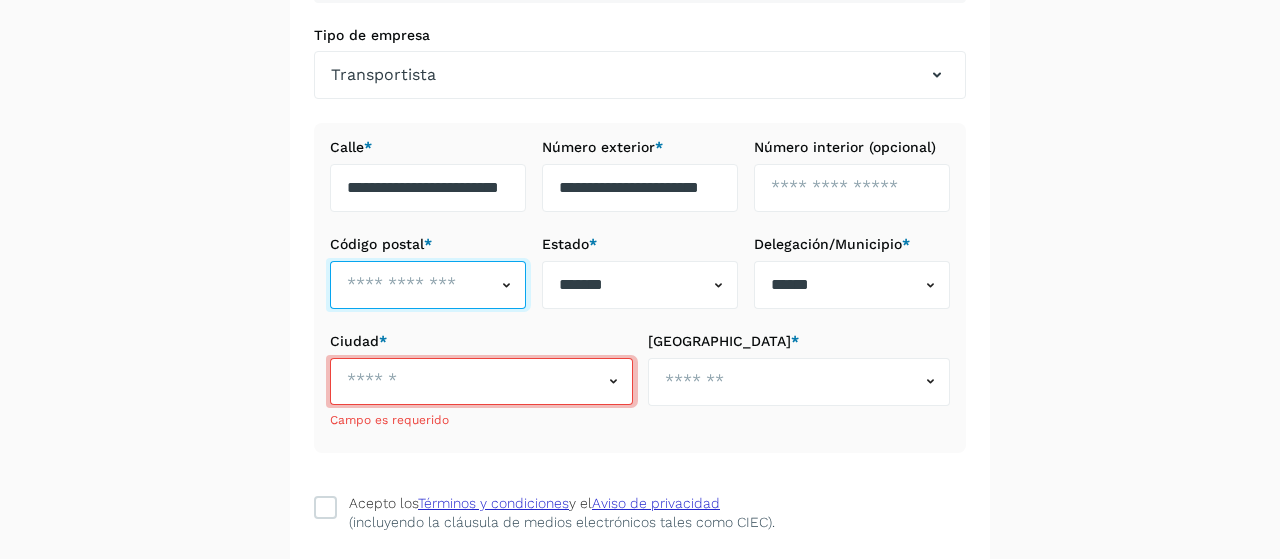 type 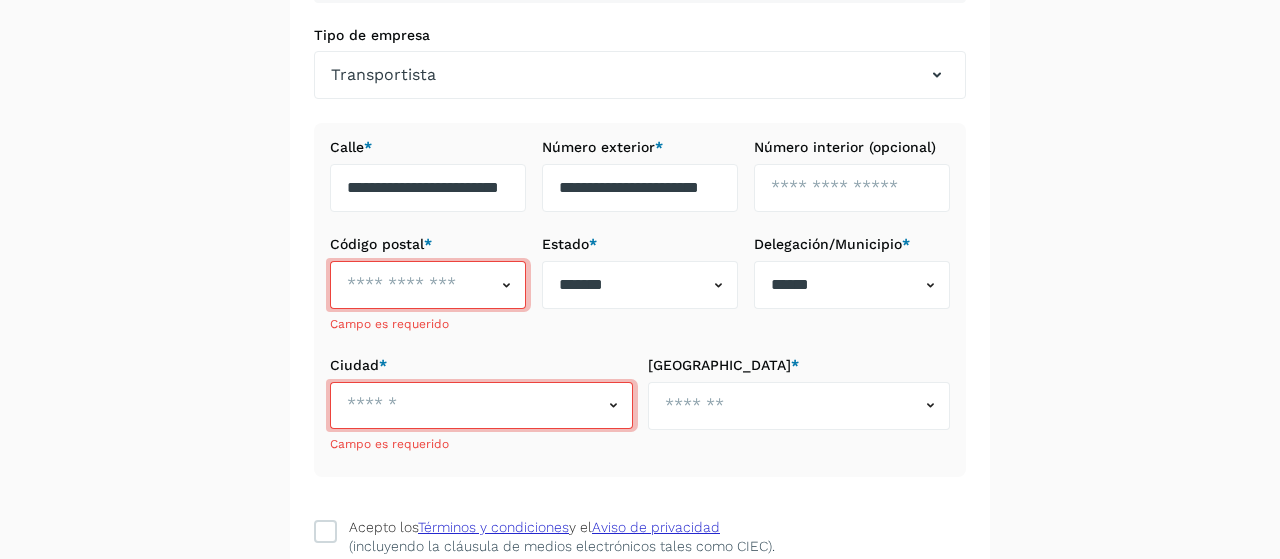 click 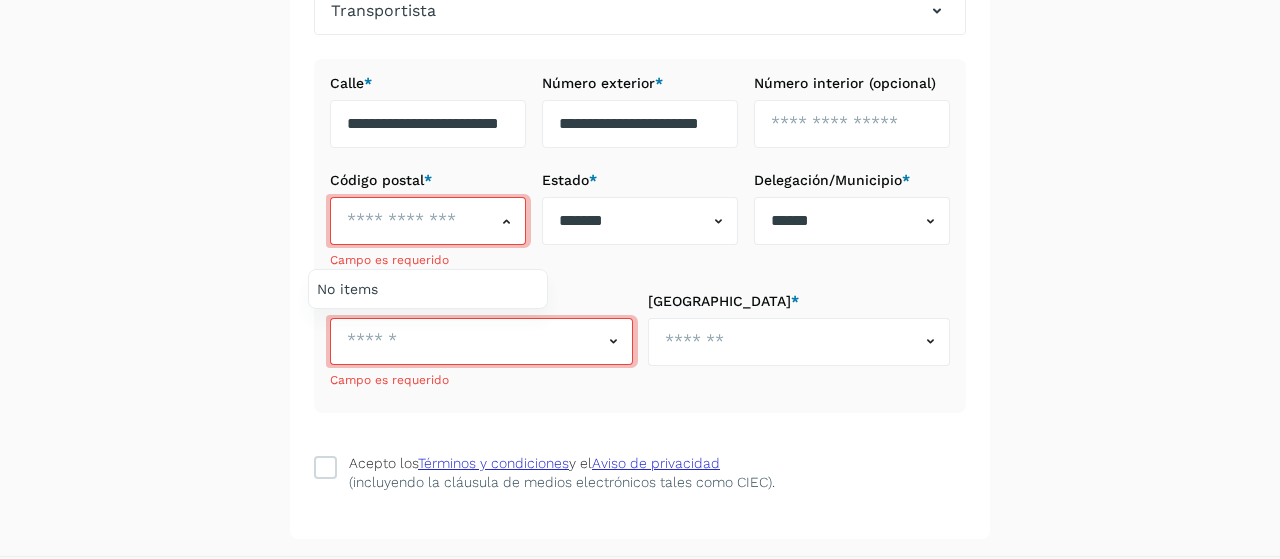 scroll, scrollTop: 460, scrollLeft: 0, axis: vertical 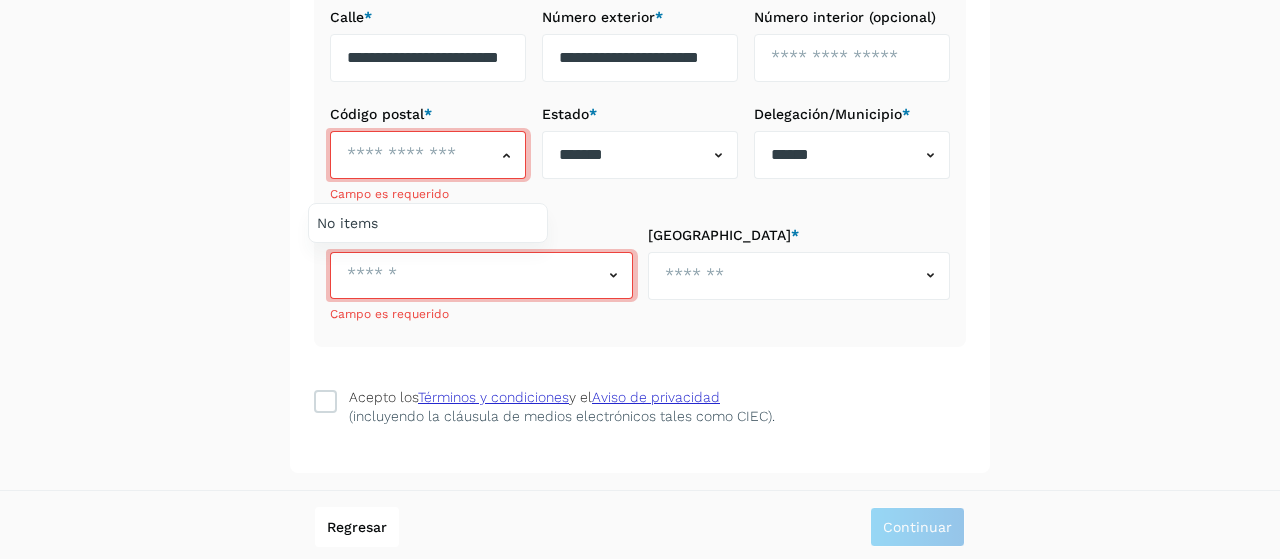 click at bounding box center [640, 279] 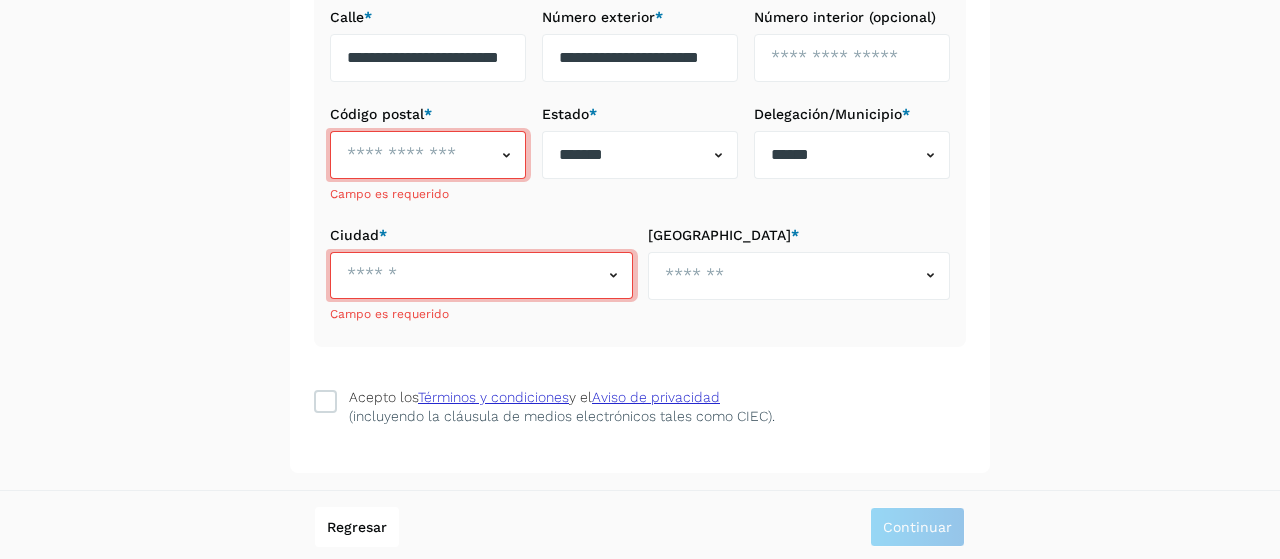 click 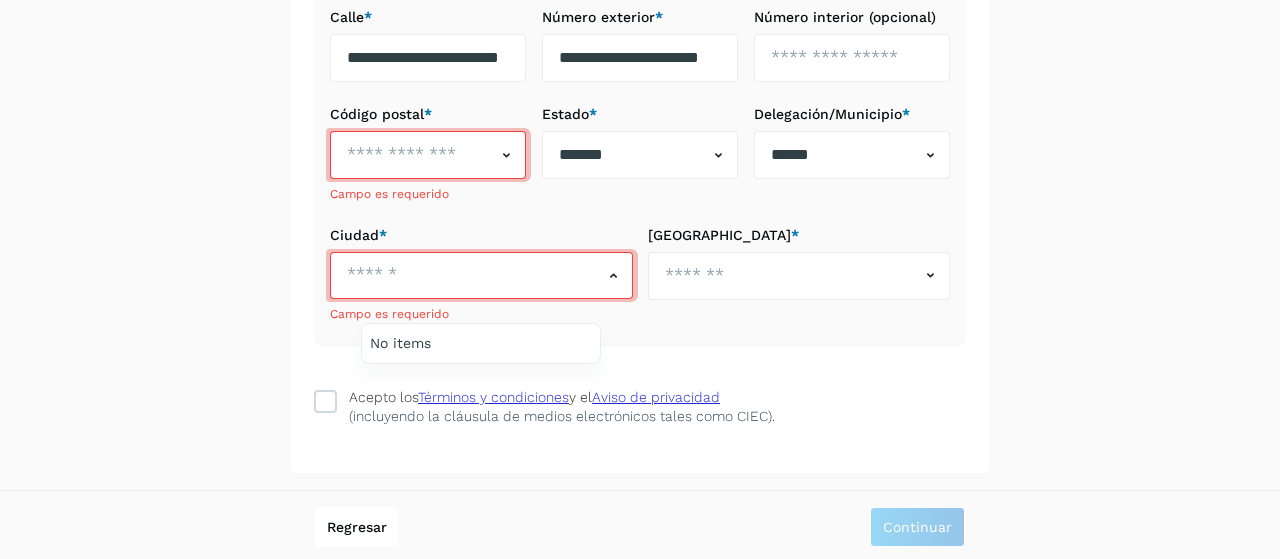 click at bounding box center [640, 279] 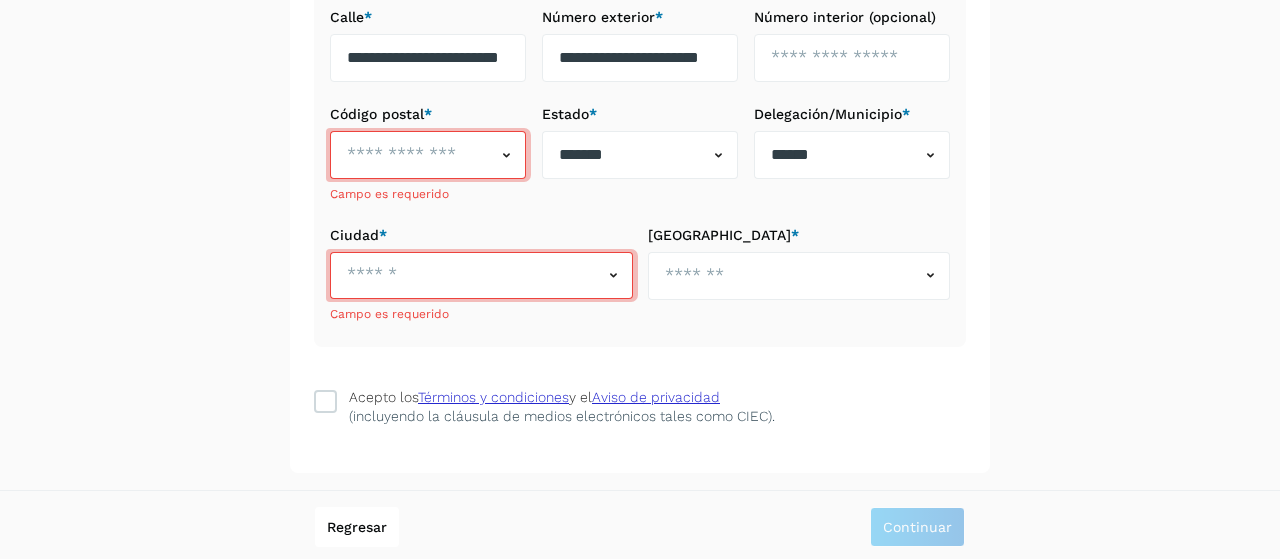 click 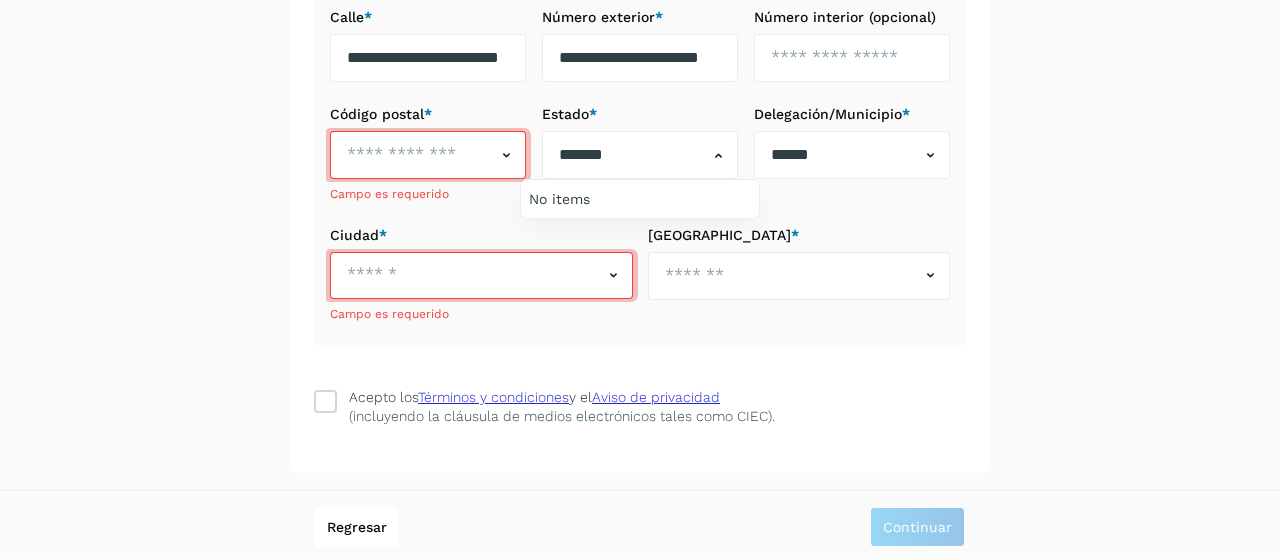 click at bounding box center (640, 279) 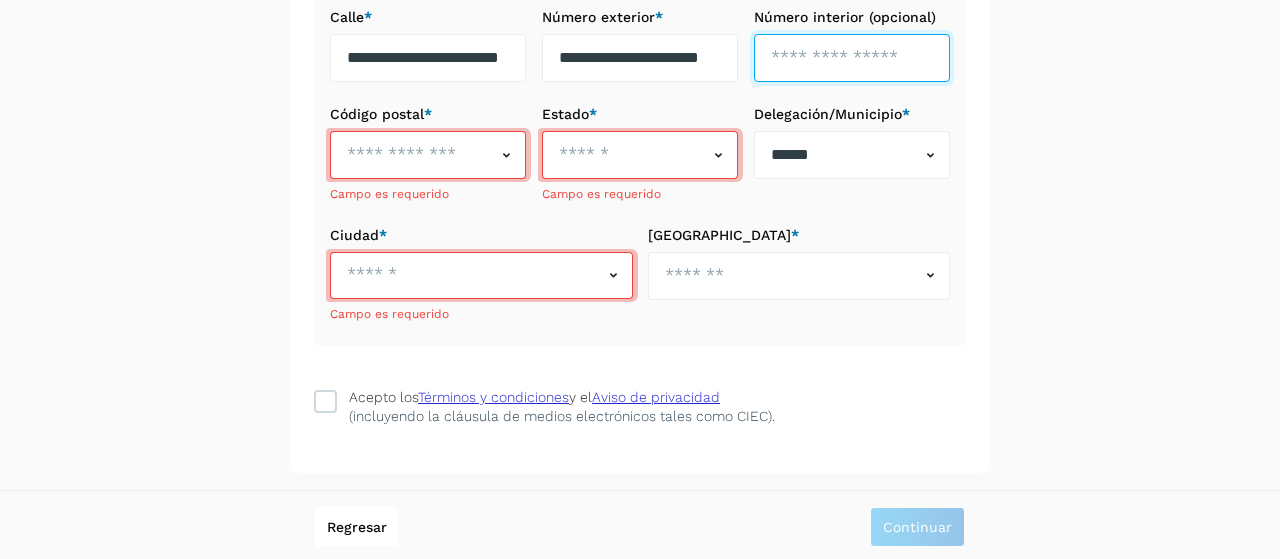 click at bounding box center (852, 58) 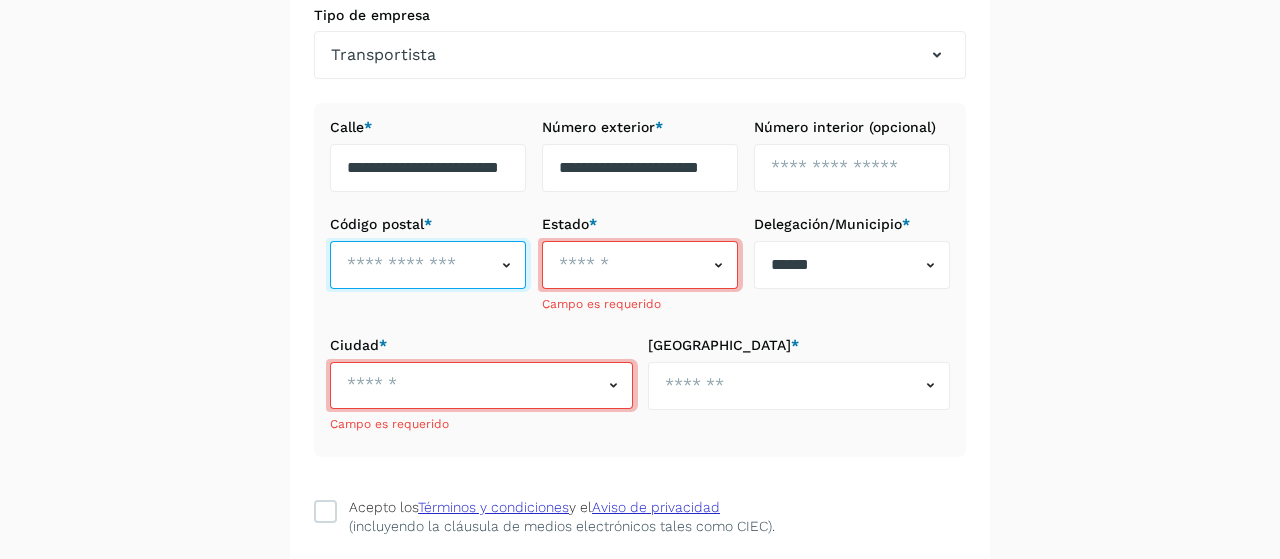 scroll, scrollTop: 392, scrollLeft: 0, axis: vertical 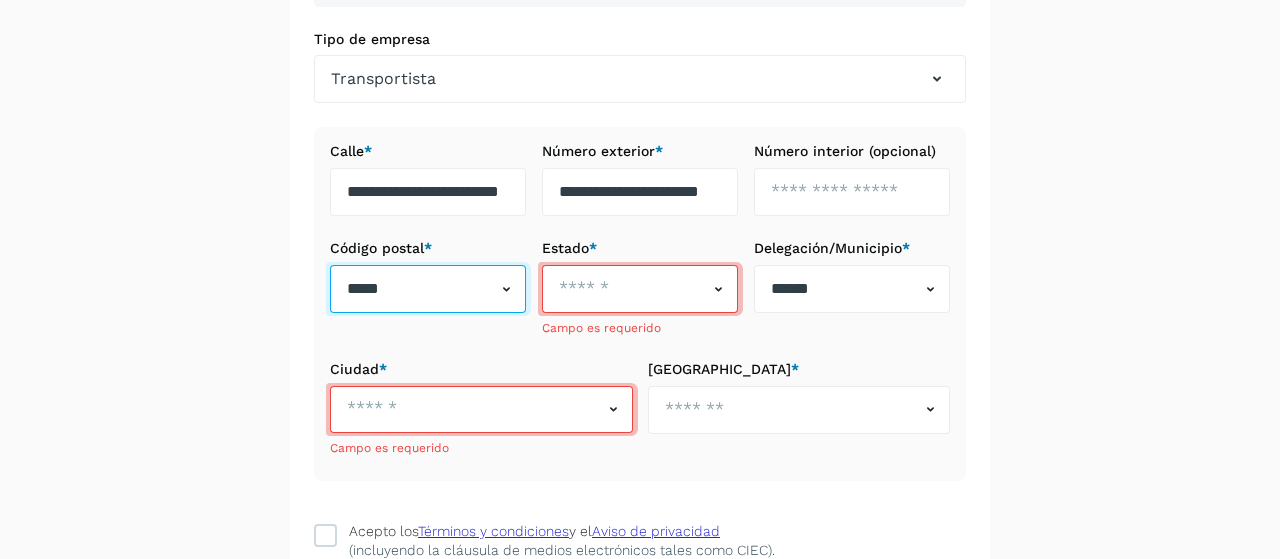 type on "*****" 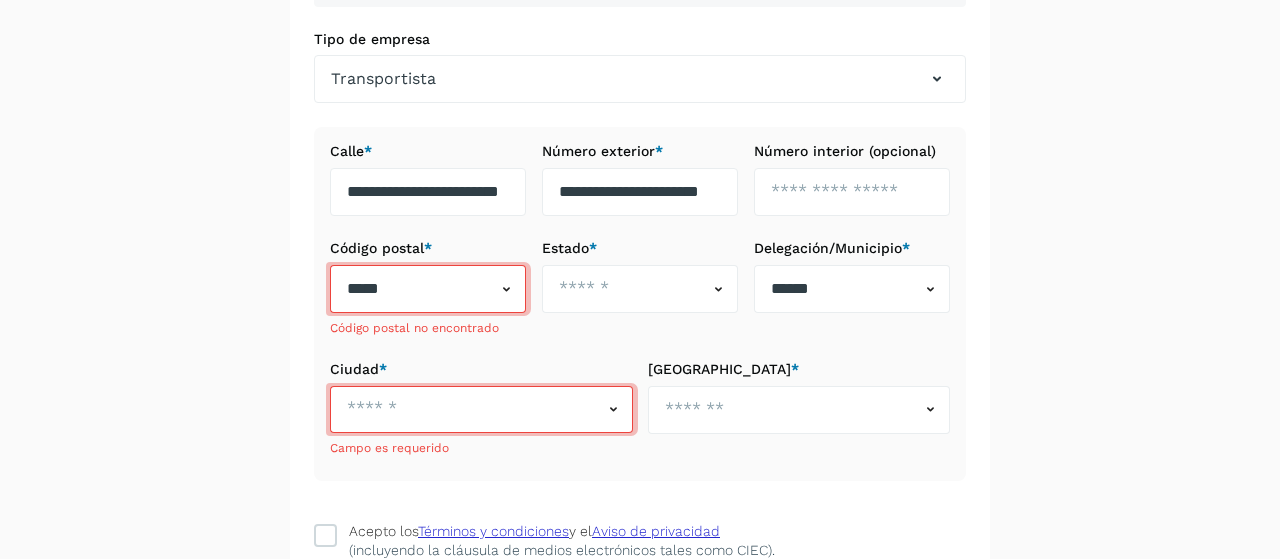 click 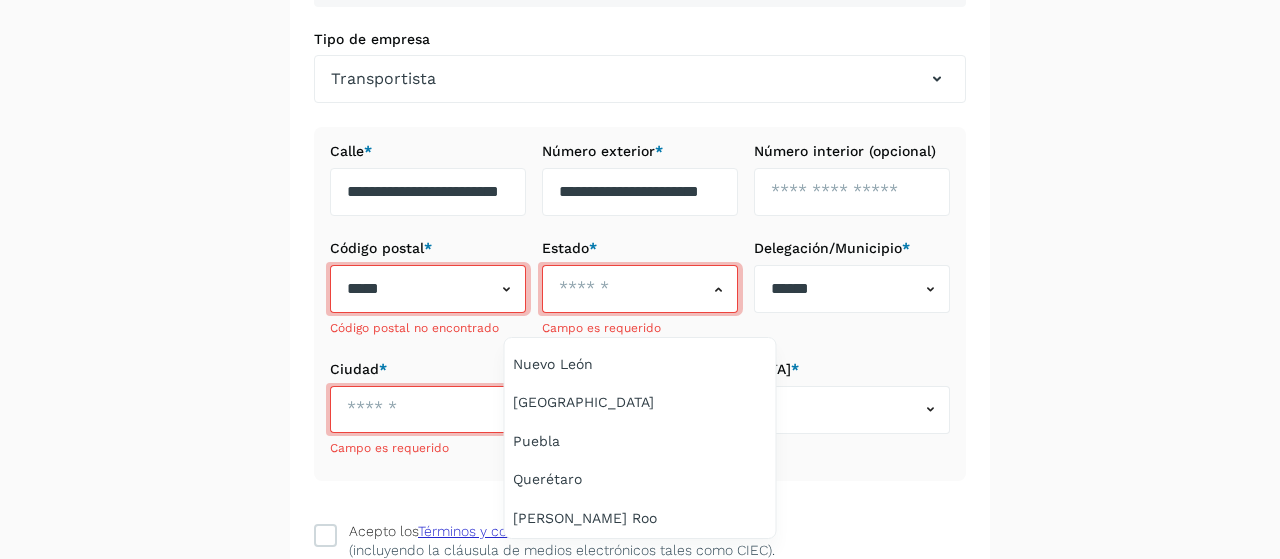 scroll, scrollTop: 1029, scrollLeft: 0, axis: vertical 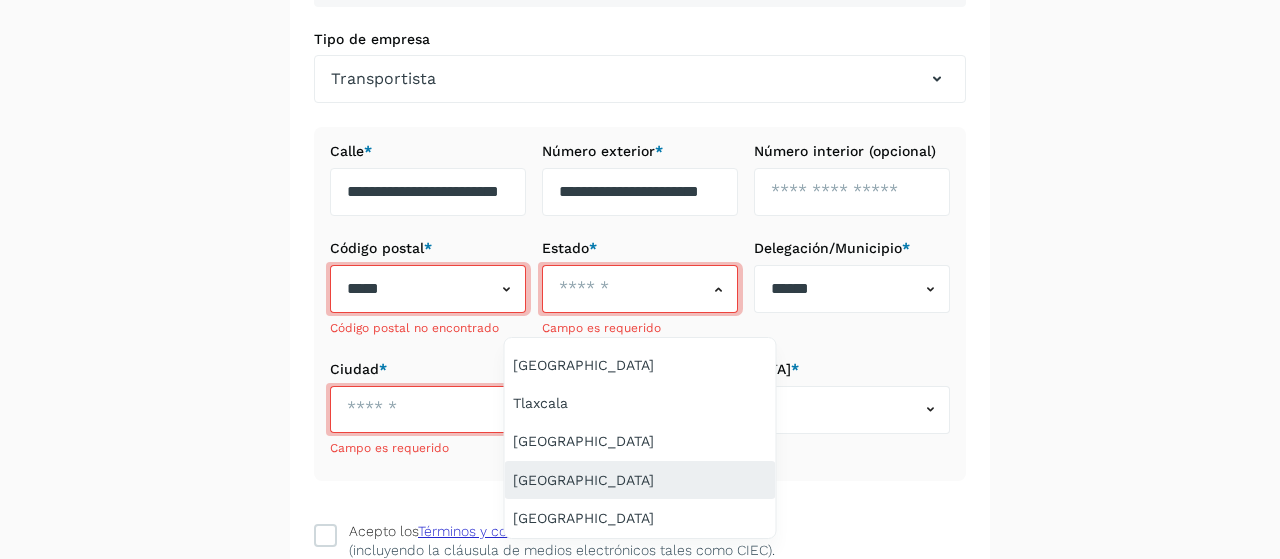 click on "Yucatán" at bounding box center [640, 480] 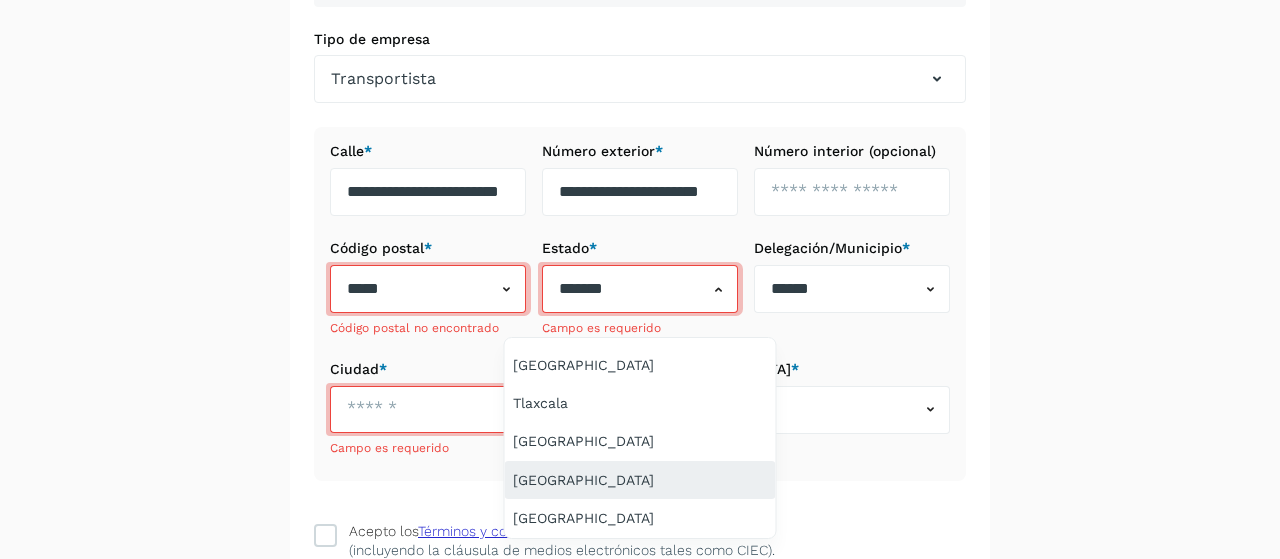 scroll, scrollTop: 0, scrollLeft: 0, axis: both 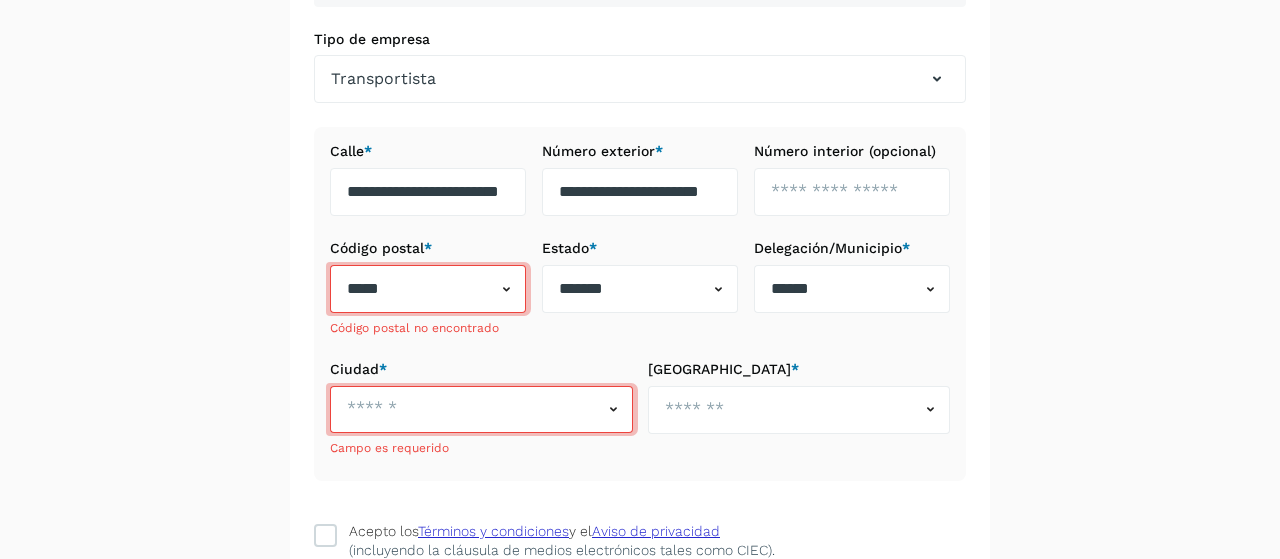 type on "*****" 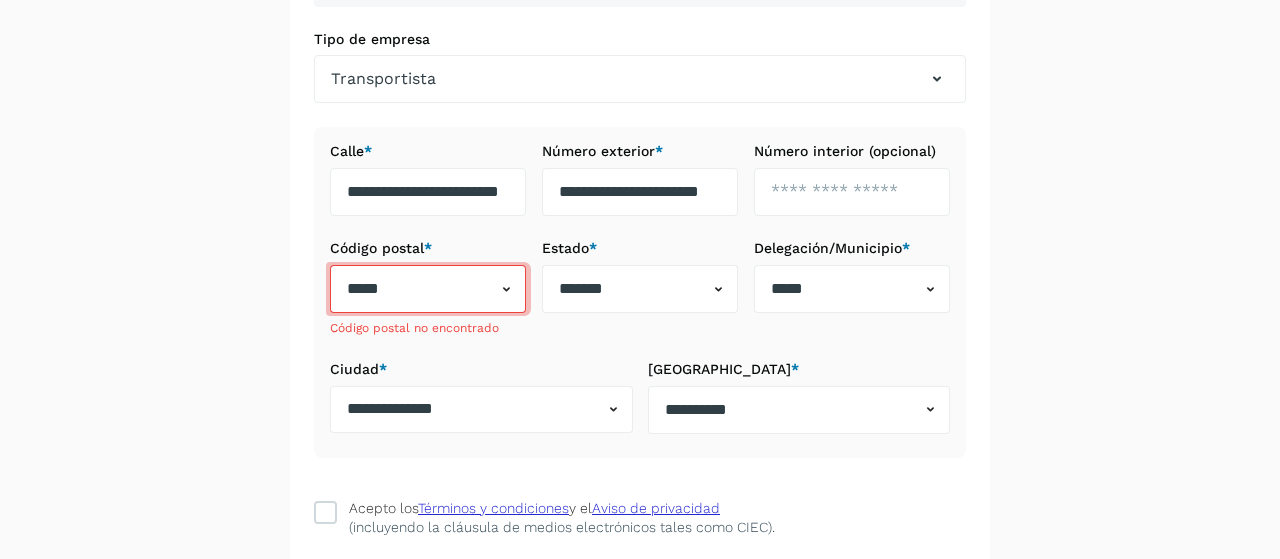 click 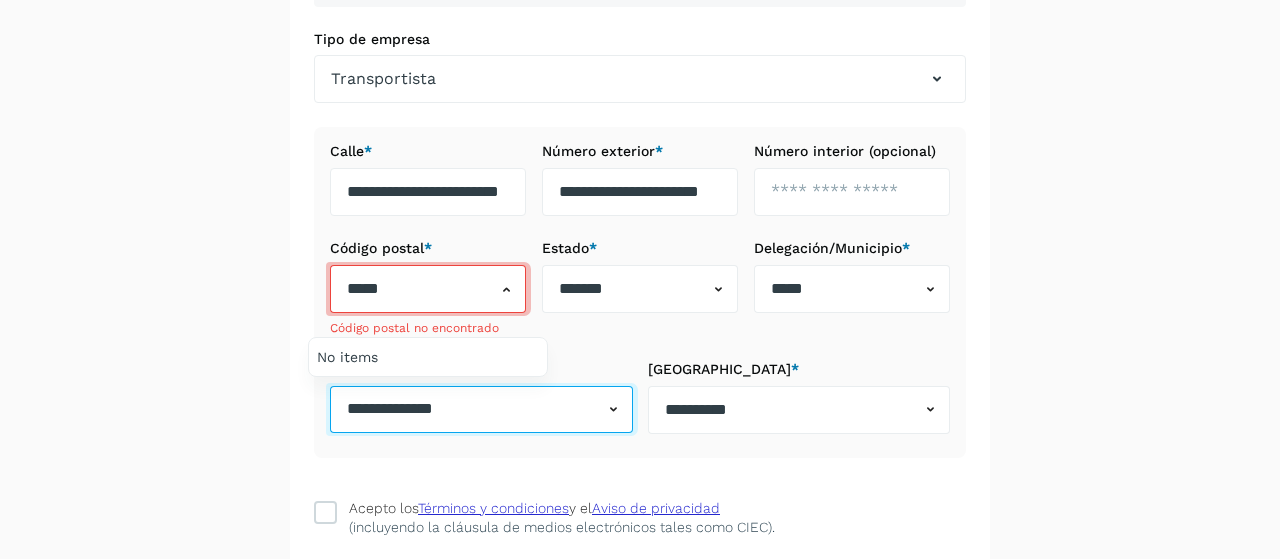 scroll, scrollTop: 502, scrollLeft: 0, axis: vertical 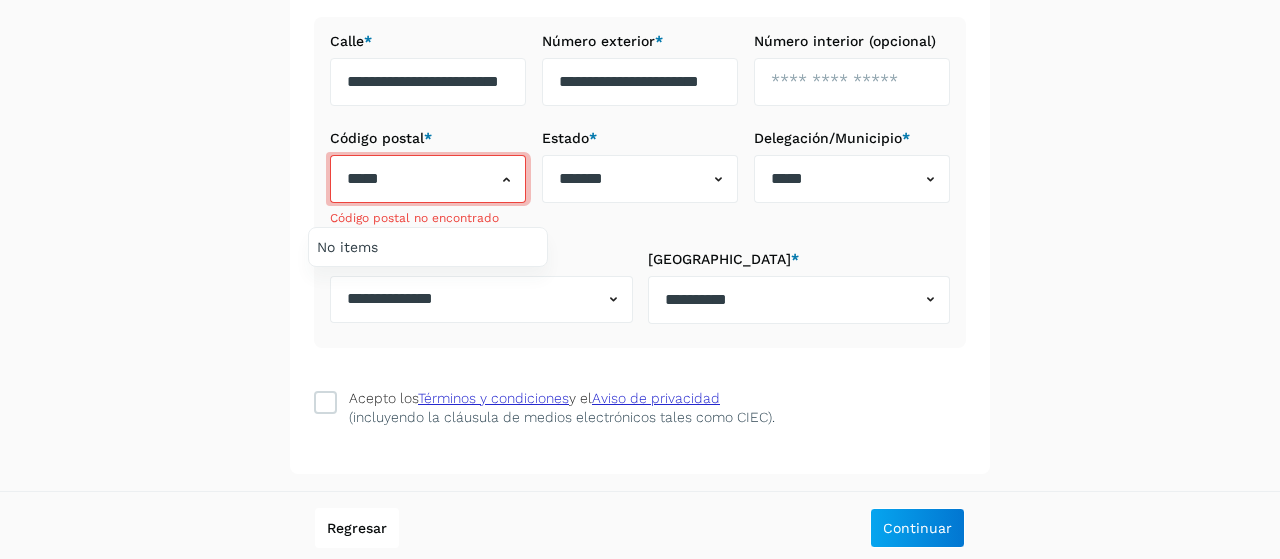 click at bounding box center [640, 279] 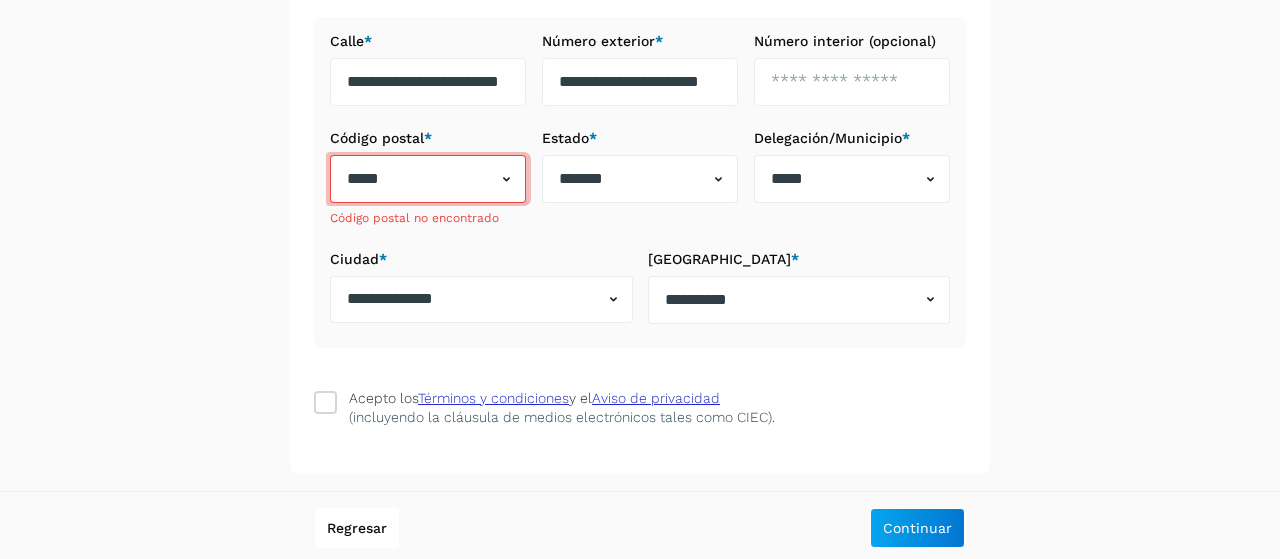 click 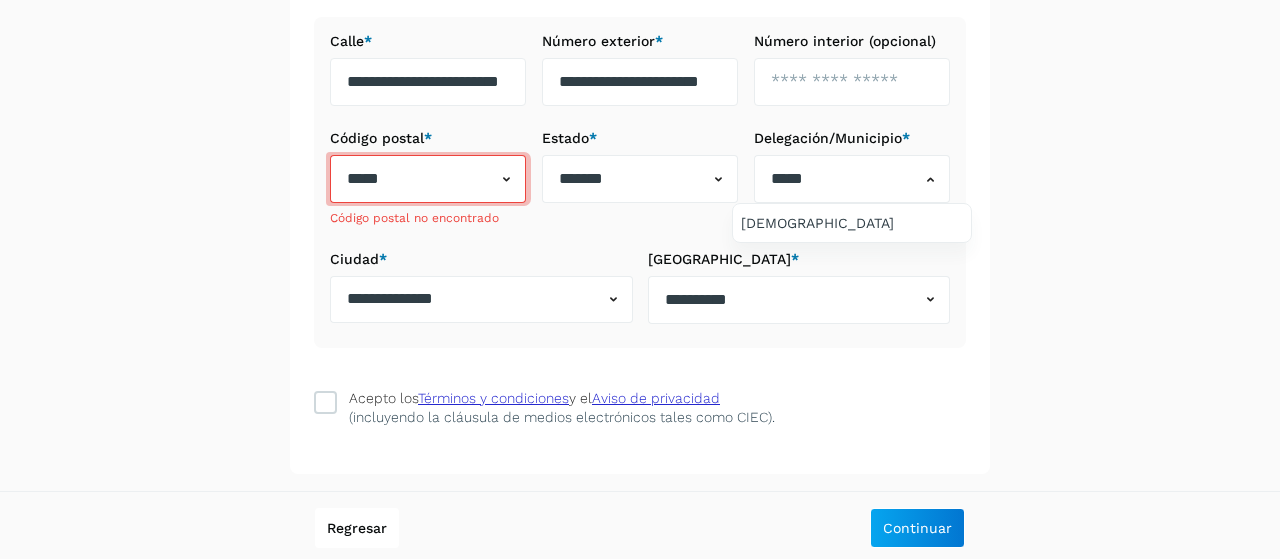 click at bounding box center (640, 279) 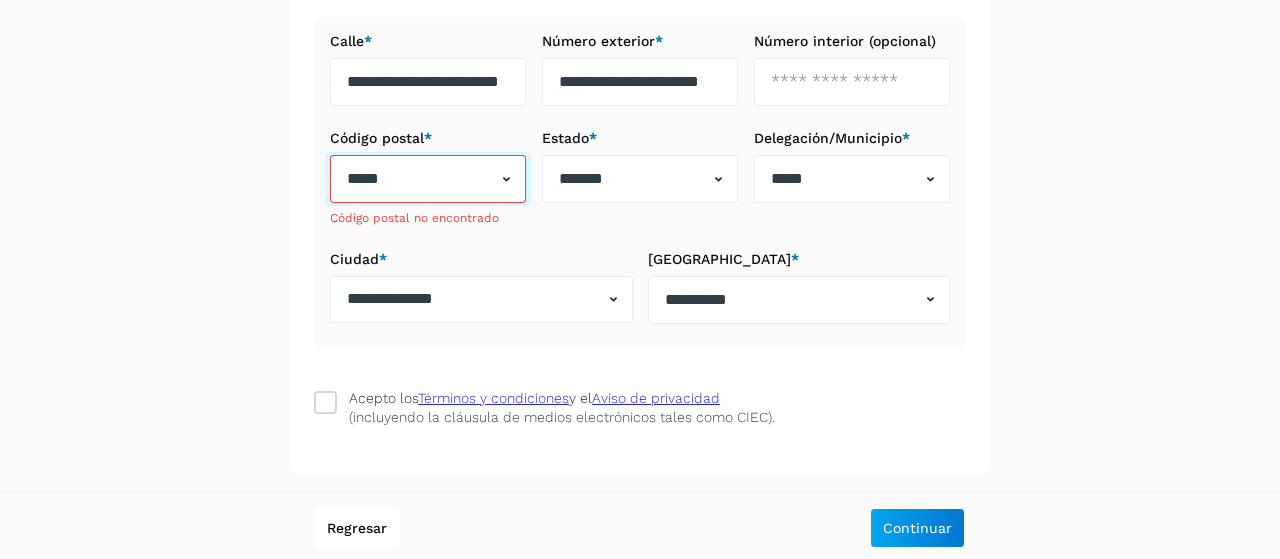 scroll, scrollTop: 478, scrollLeft: 0, axis: vertical 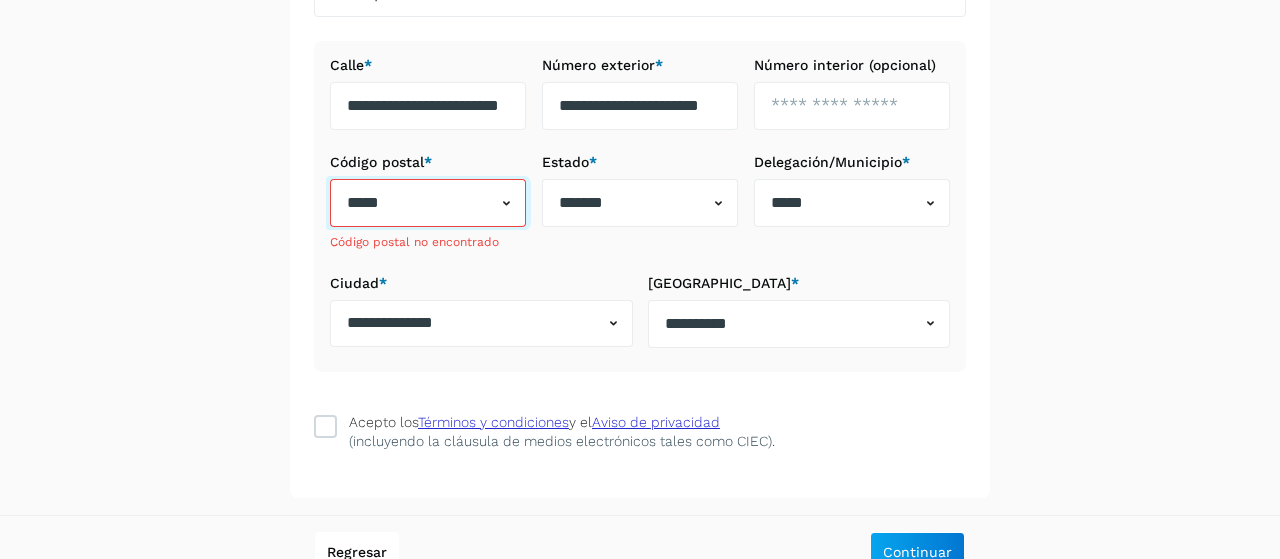 click on "*****" at bounding box center [413, 203] 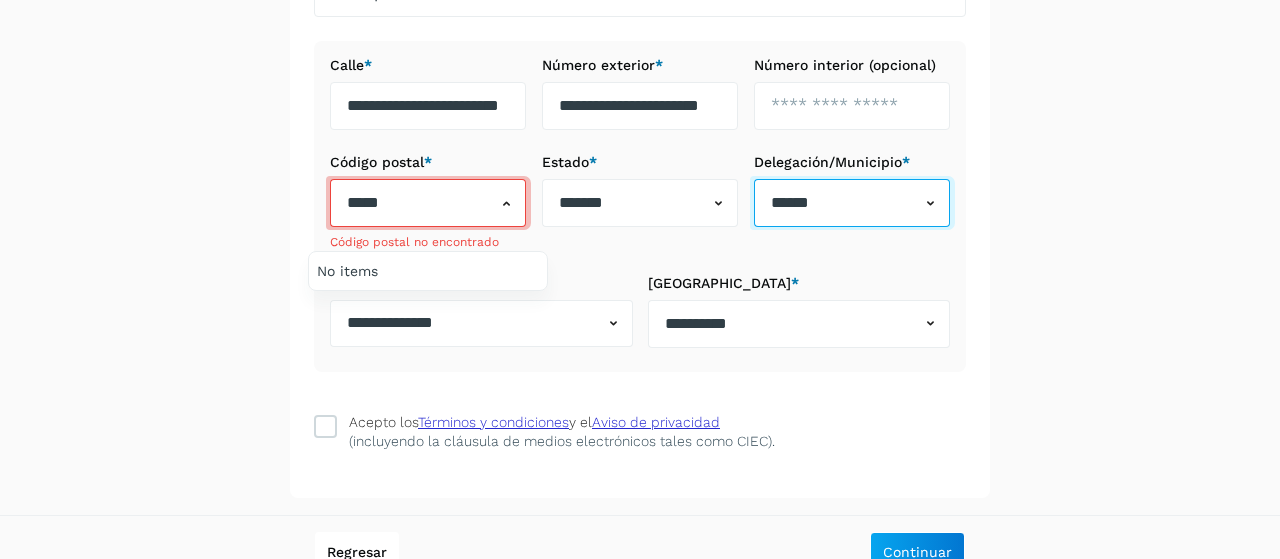 type on "******" 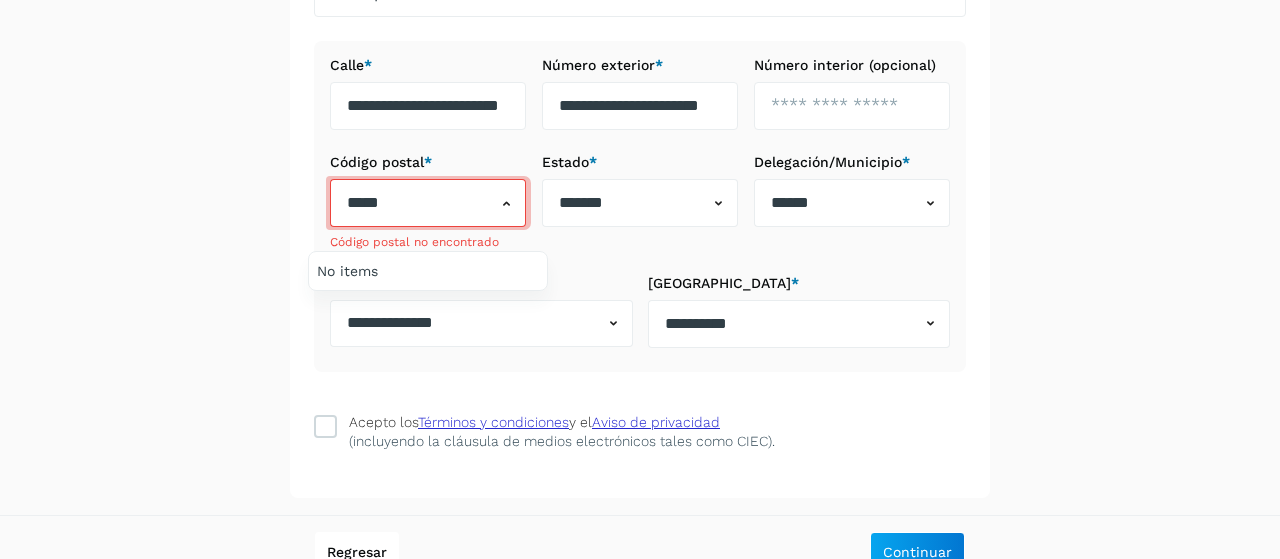 click at bounding box center (640, 279) 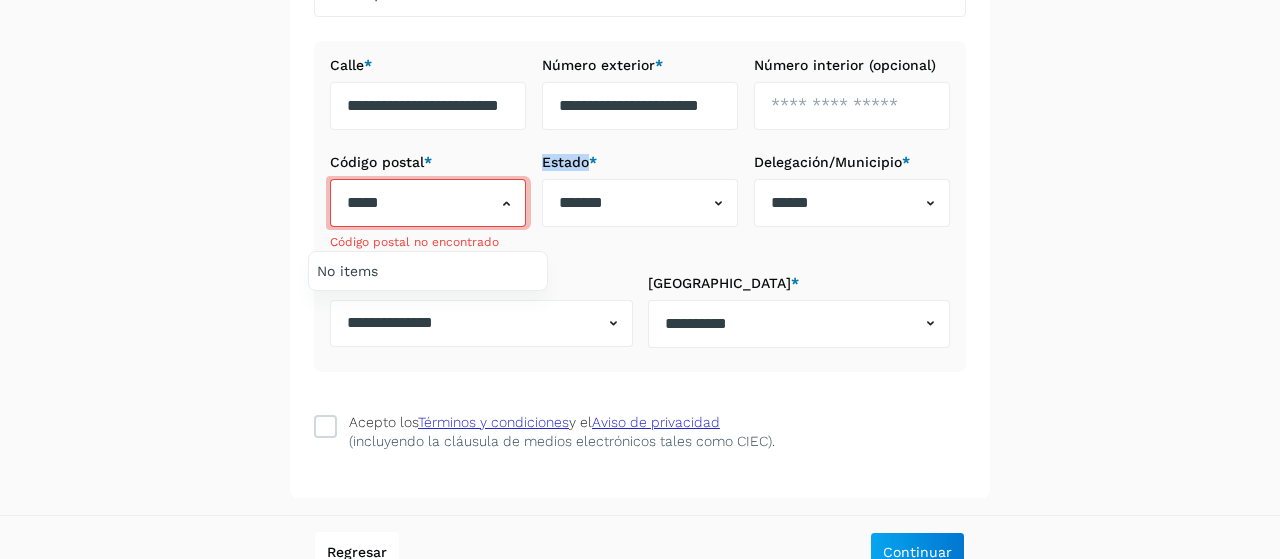 click at bounding box center (640, 279) 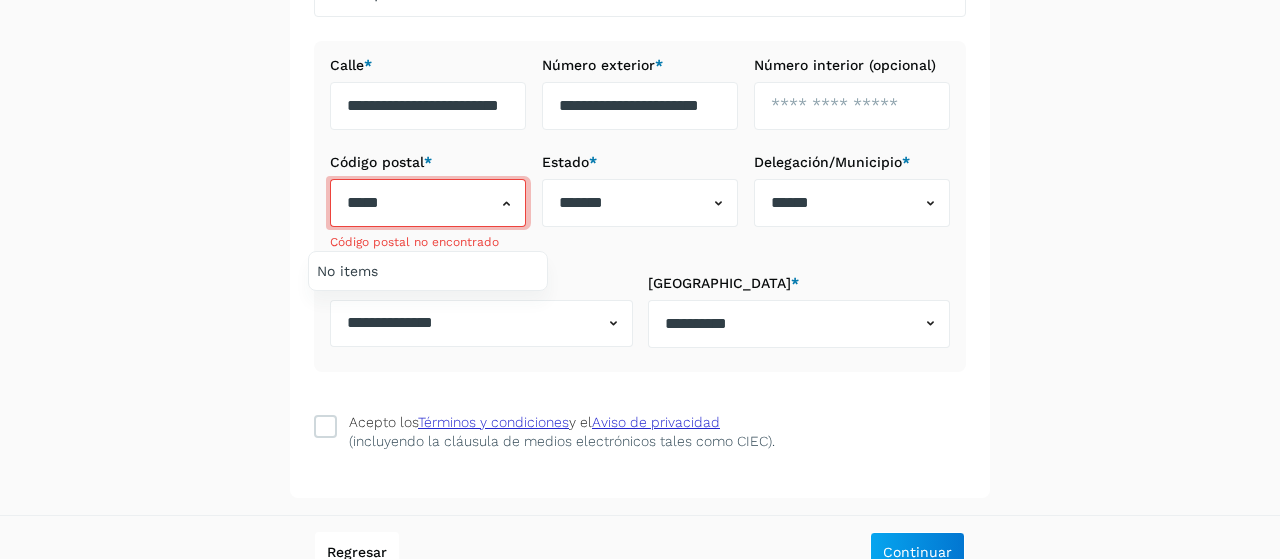 click at bounding box center (640, 279) 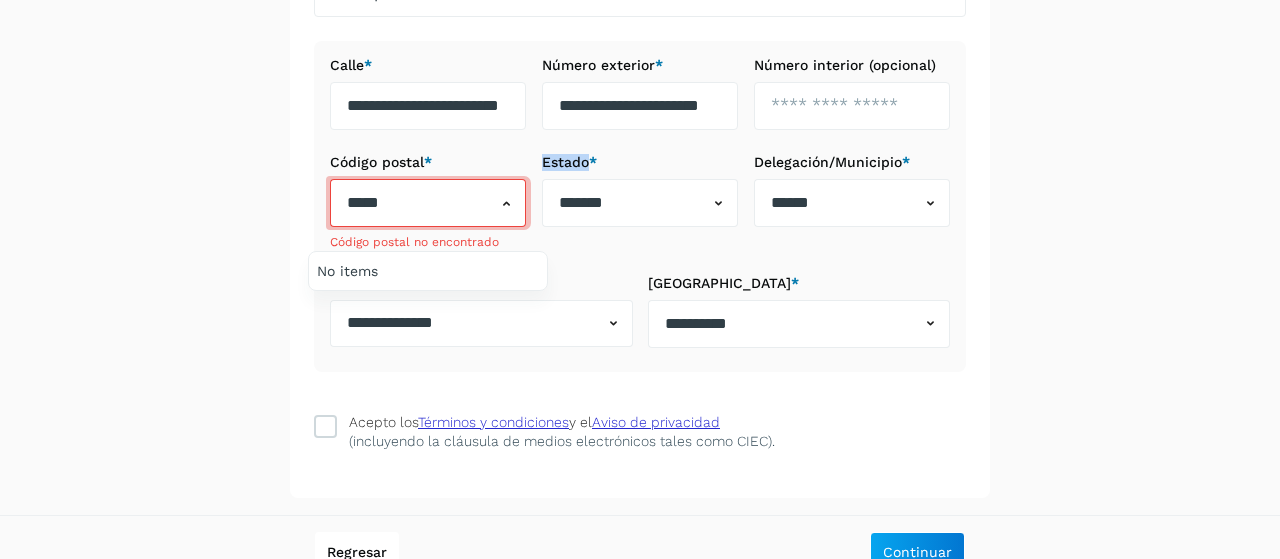 click at bounding box center (640, 279) 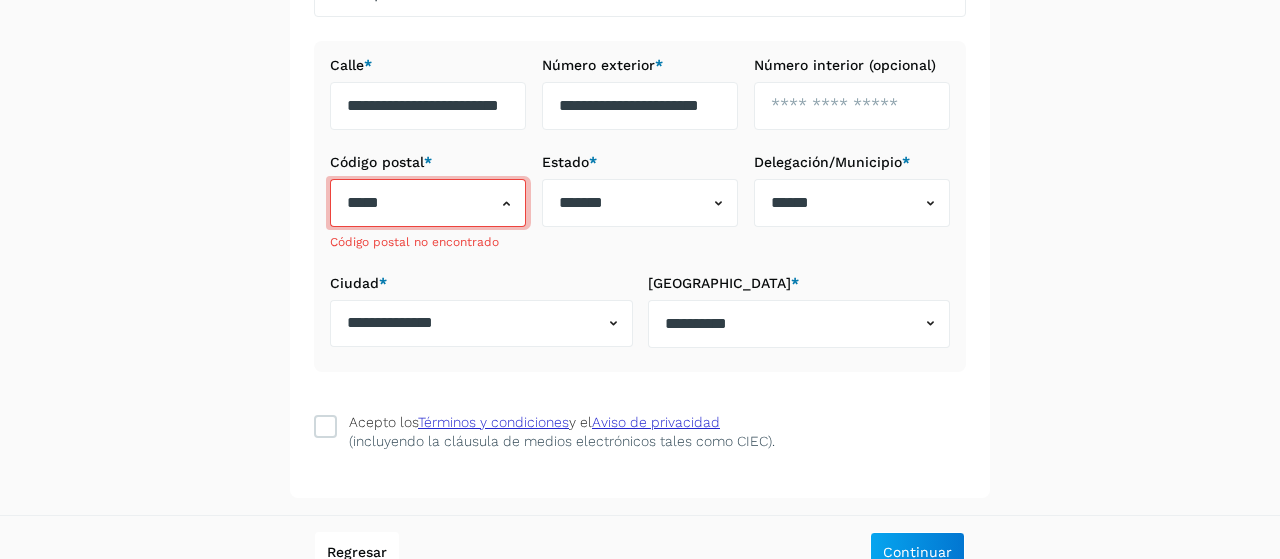click at bounding box center (640, 279) 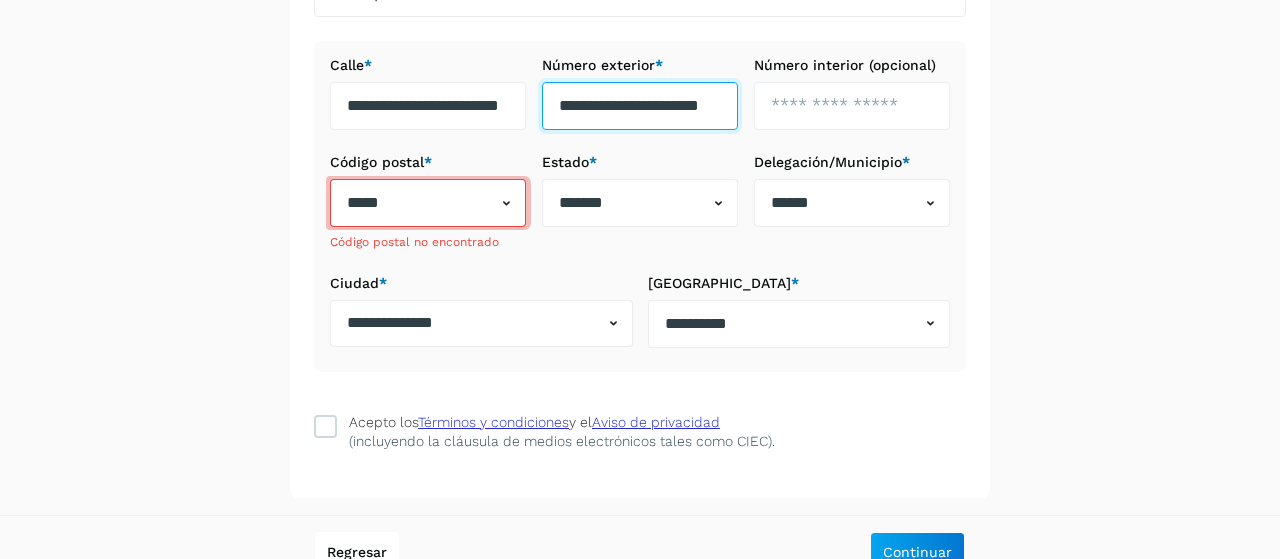 click on "**********" at bounding box center [640, 105] 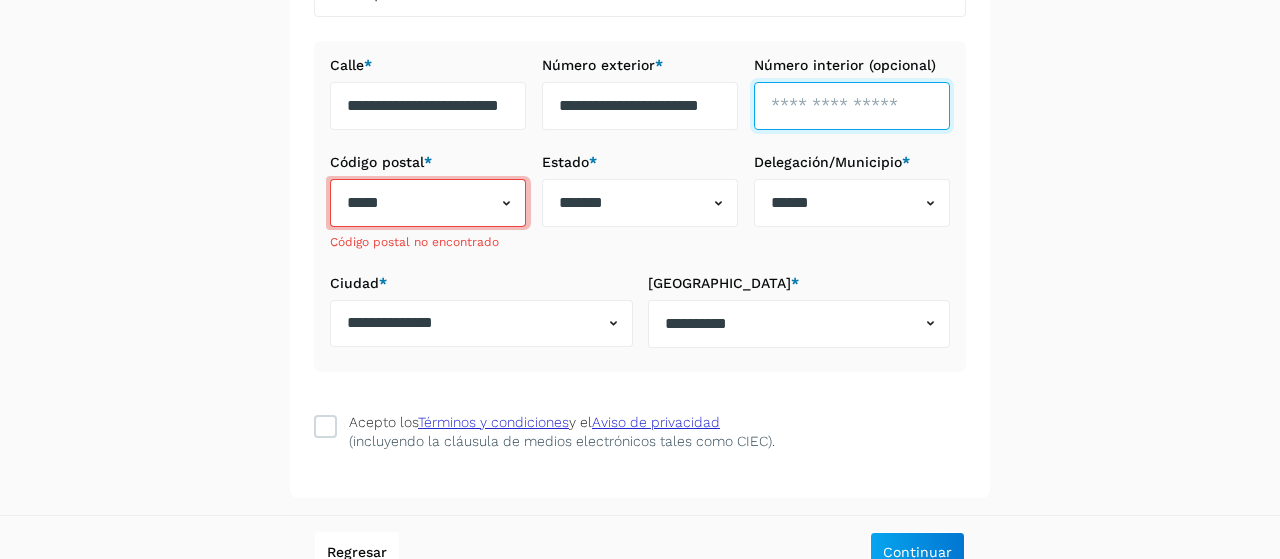 click at bounding box center [852, 106] 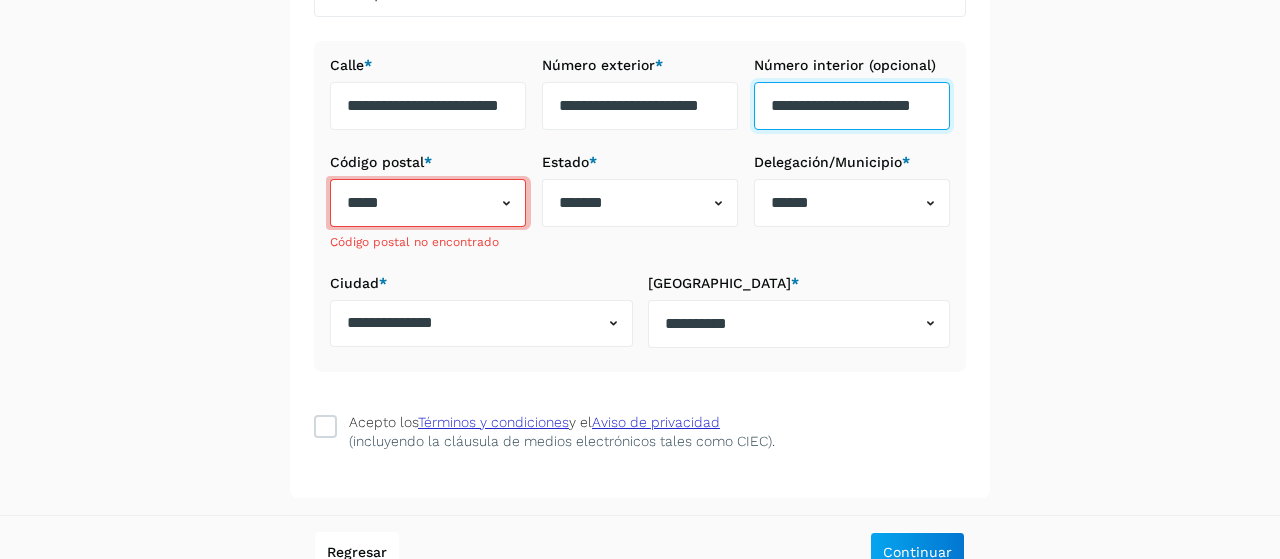 scroll, scrollTop: 0, scrollLeft: 45, axis: horizontal 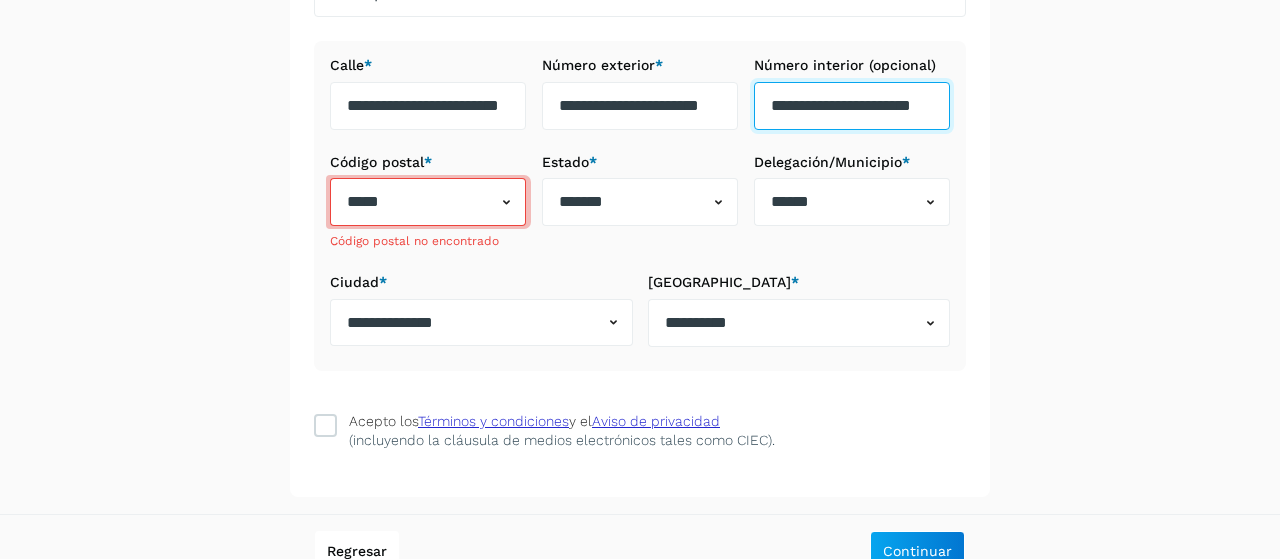 type on "**********" 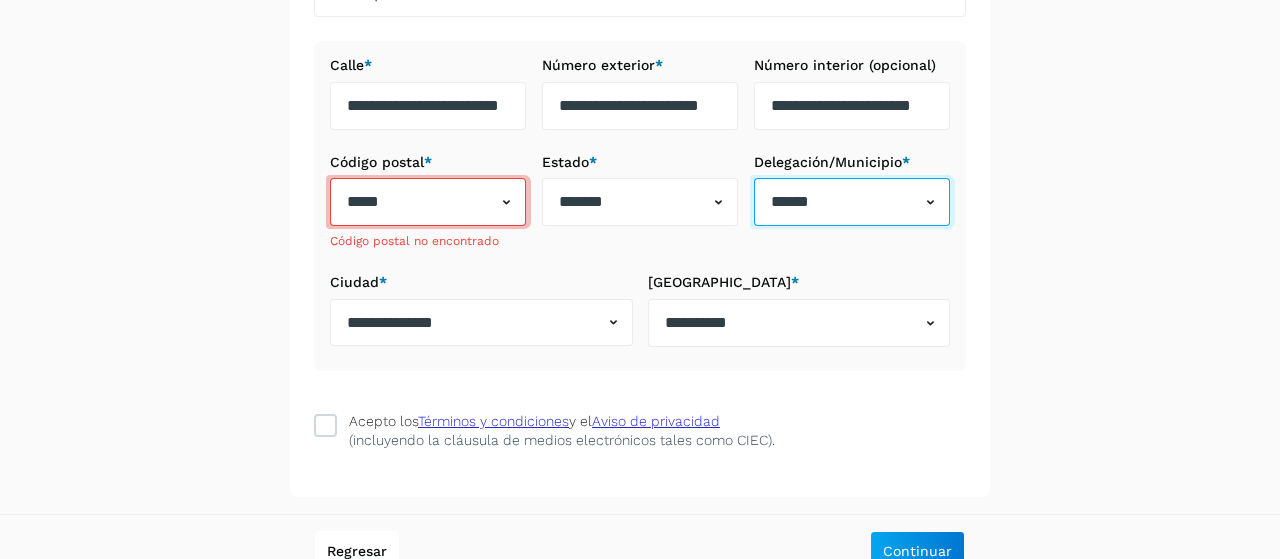 click on "******" at bounding box center (837, 202) 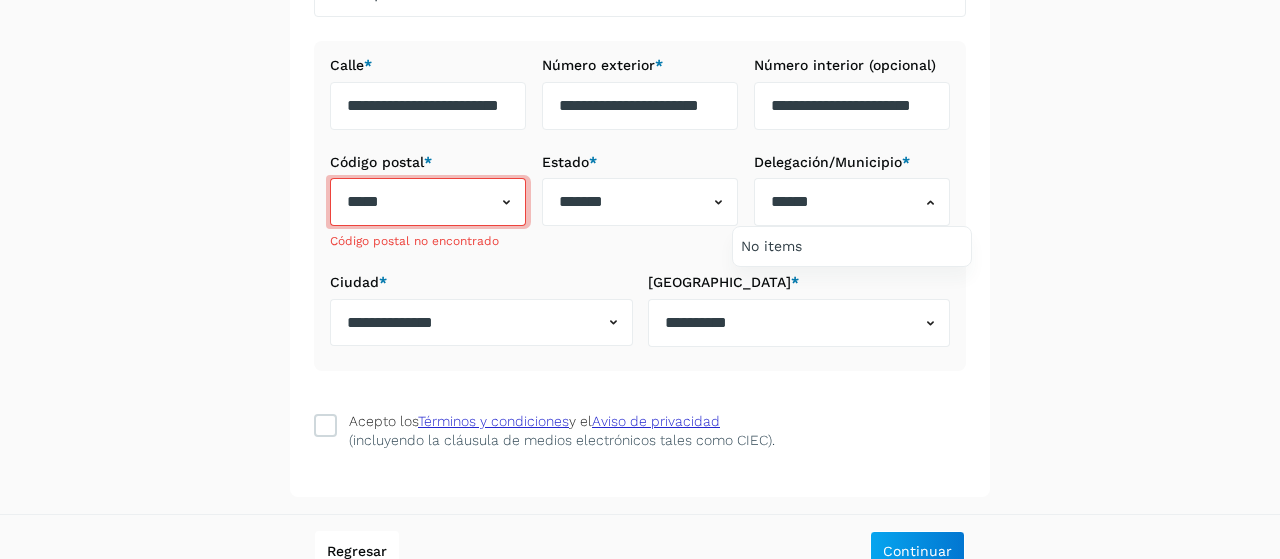 click at bounding box center [640, 279] 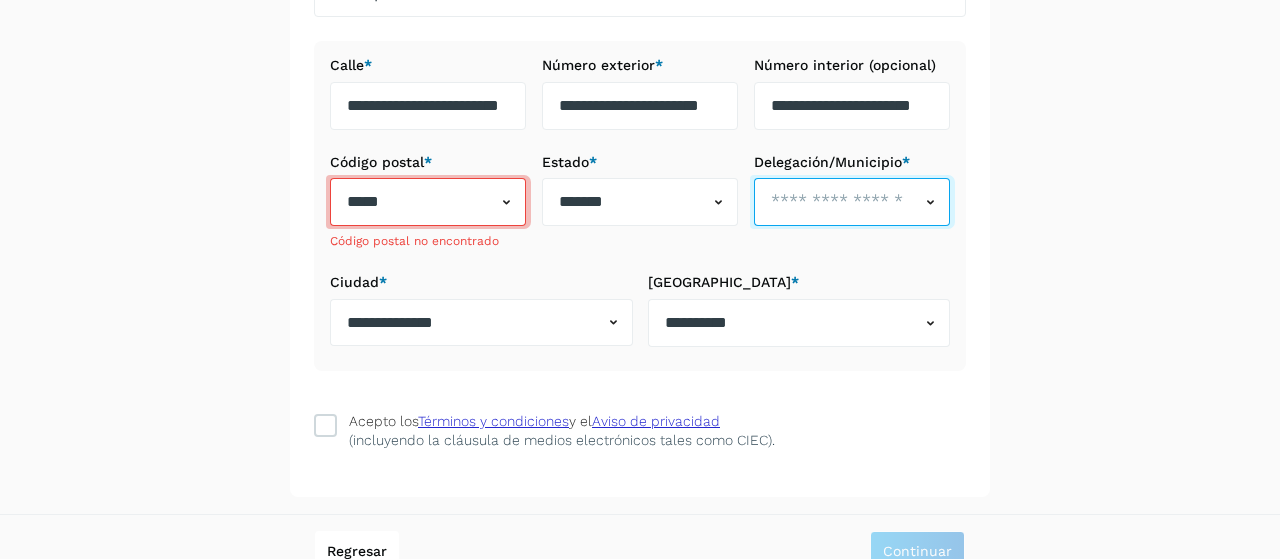 click at bounding box center (837, 202) 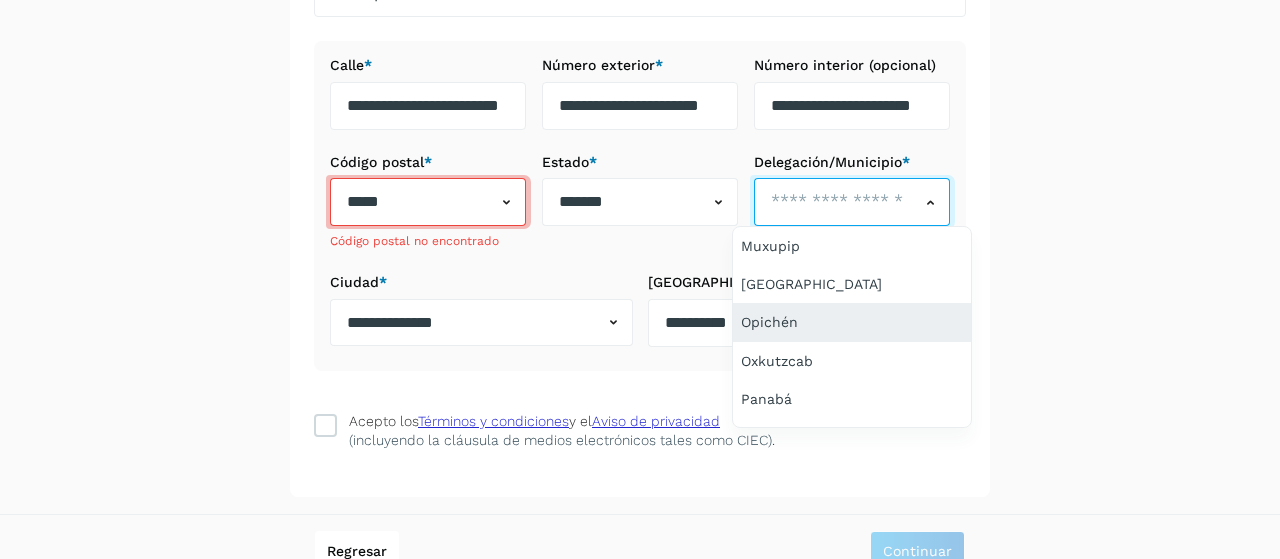 scroll, scrollTop: 1997, scrollLeft: 0, axis: vertical 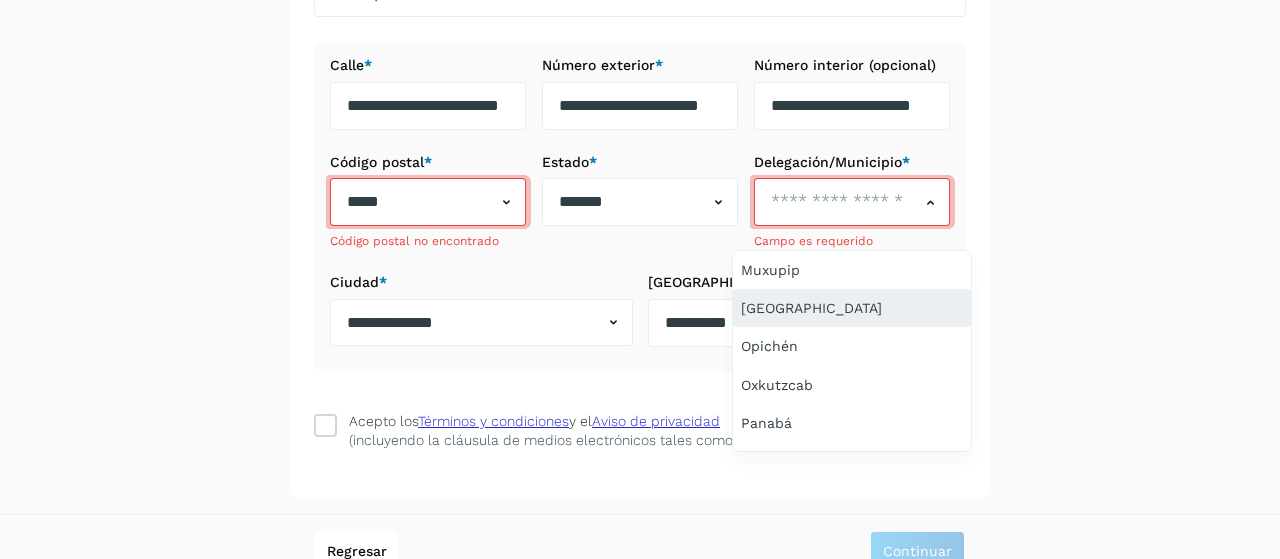click on "Mérida" at bounding box center (852, 308) 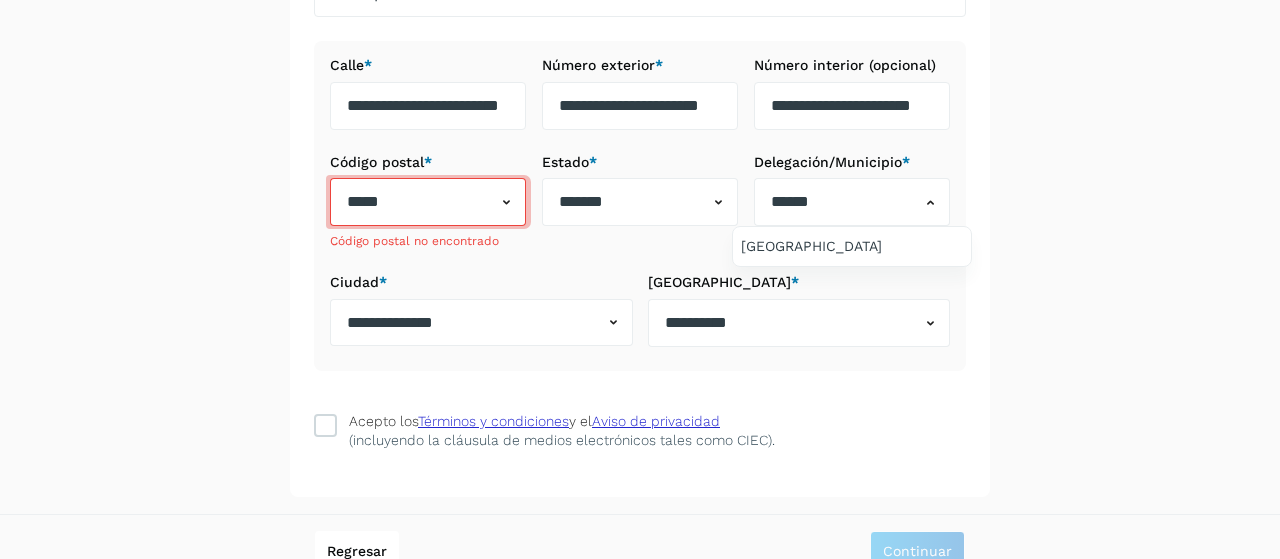 scroll, scrollTop: 0, scrollLeft: 0, axis: both 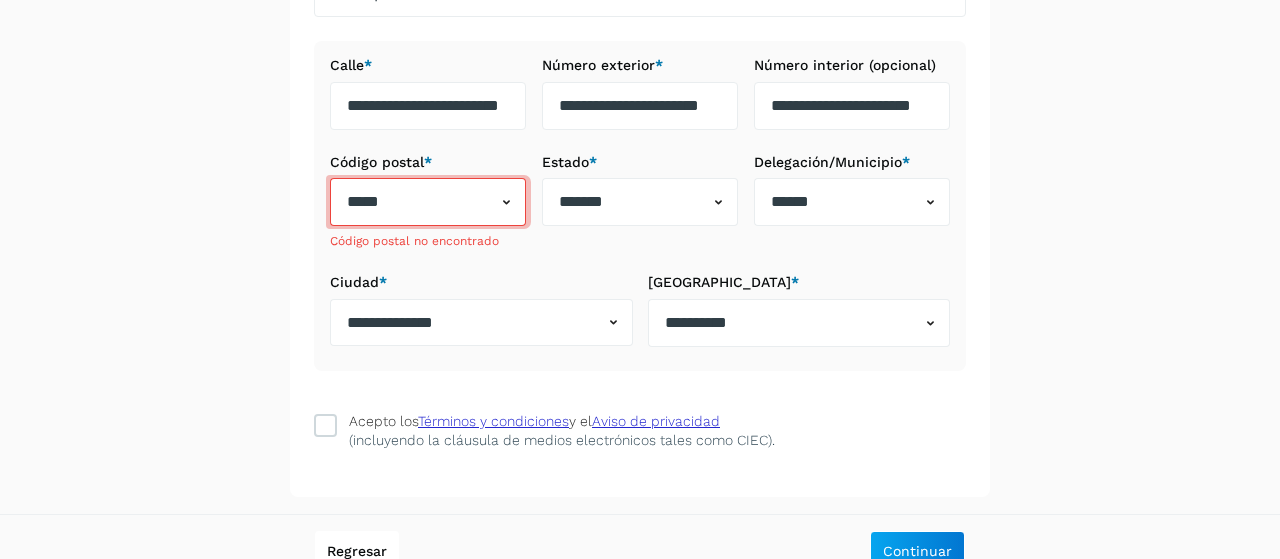 click 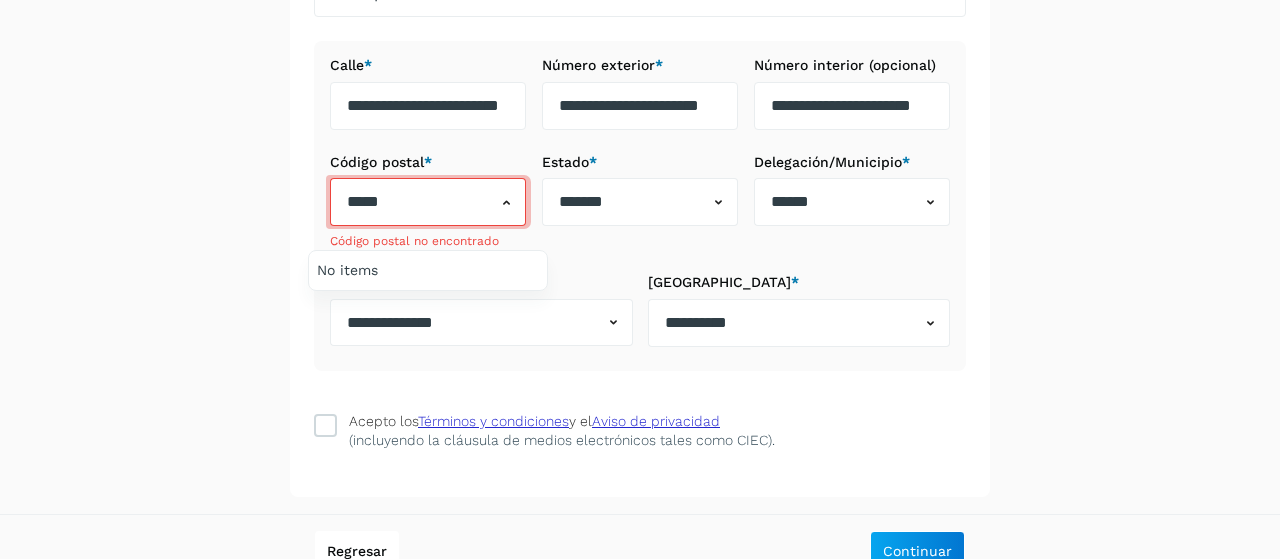 click at bounding box center (640, 279) 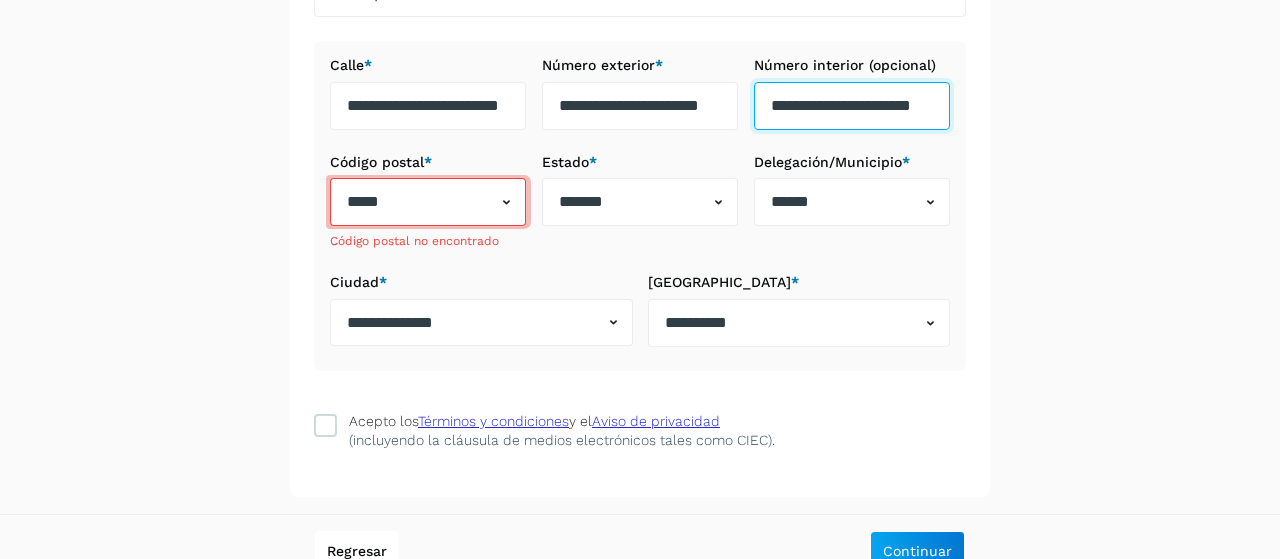 click on "**********" at bounding box center (852, 105) 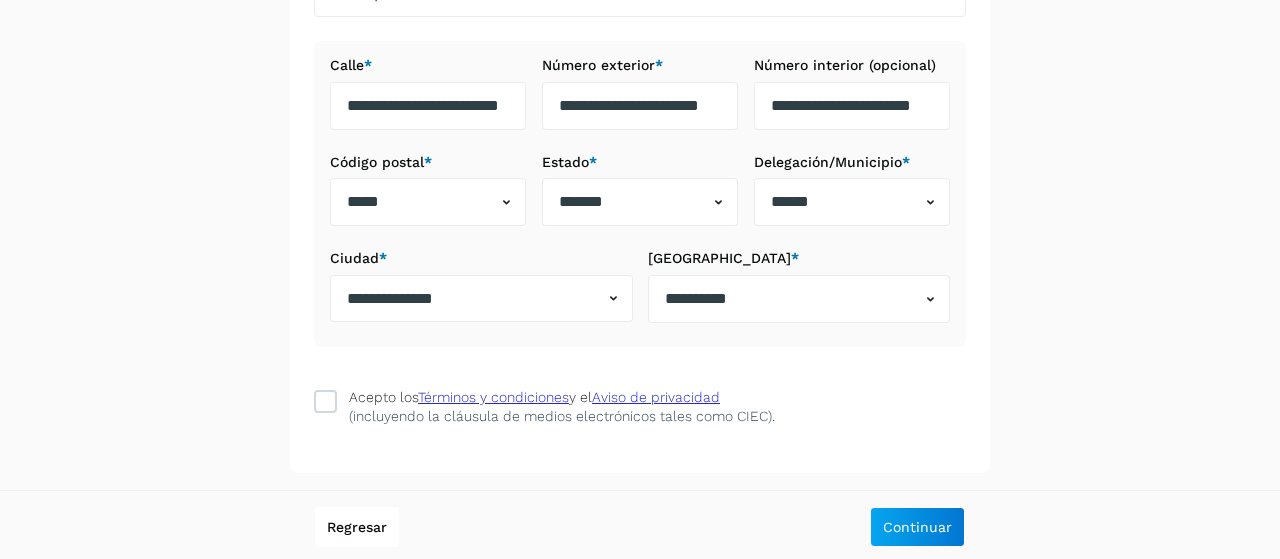 click 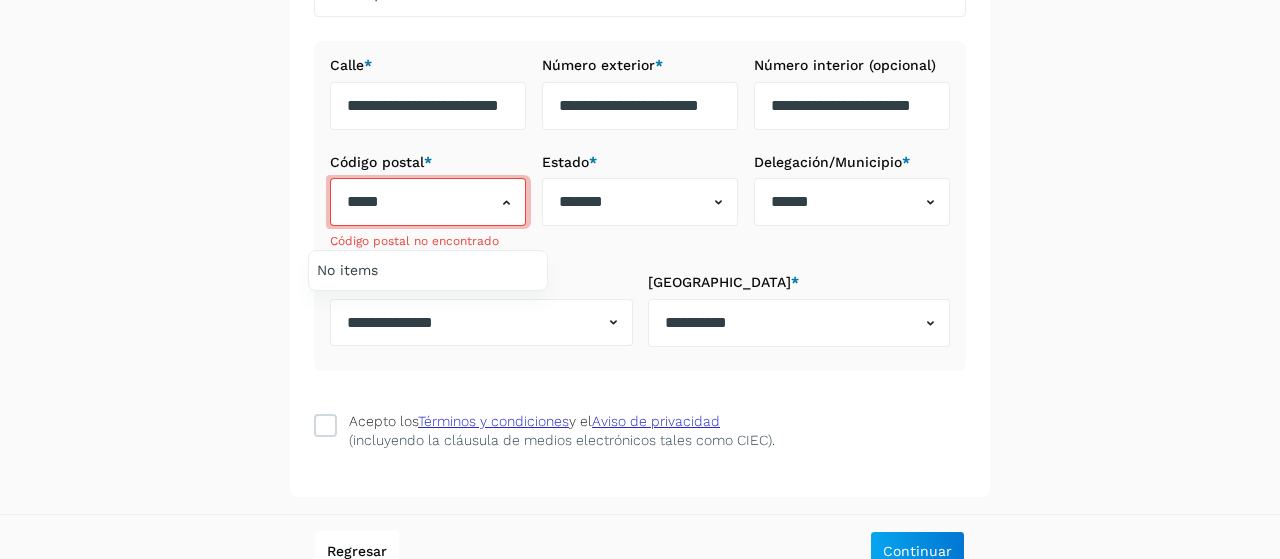 click at bounding box center [640, 279] 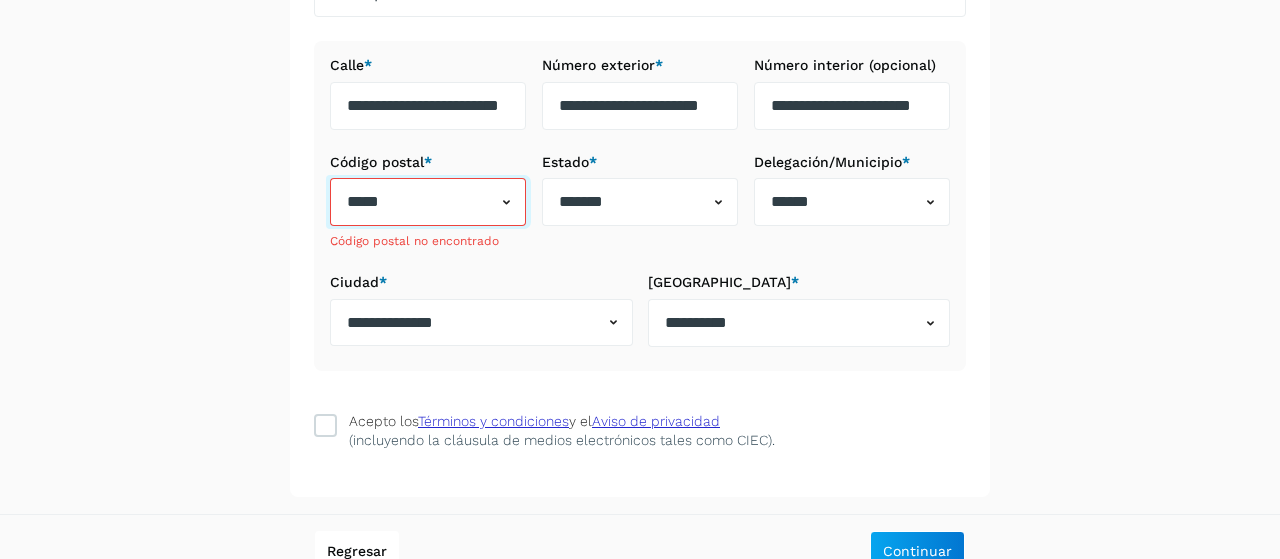 click on "*****" at bounding box center [413, 202] 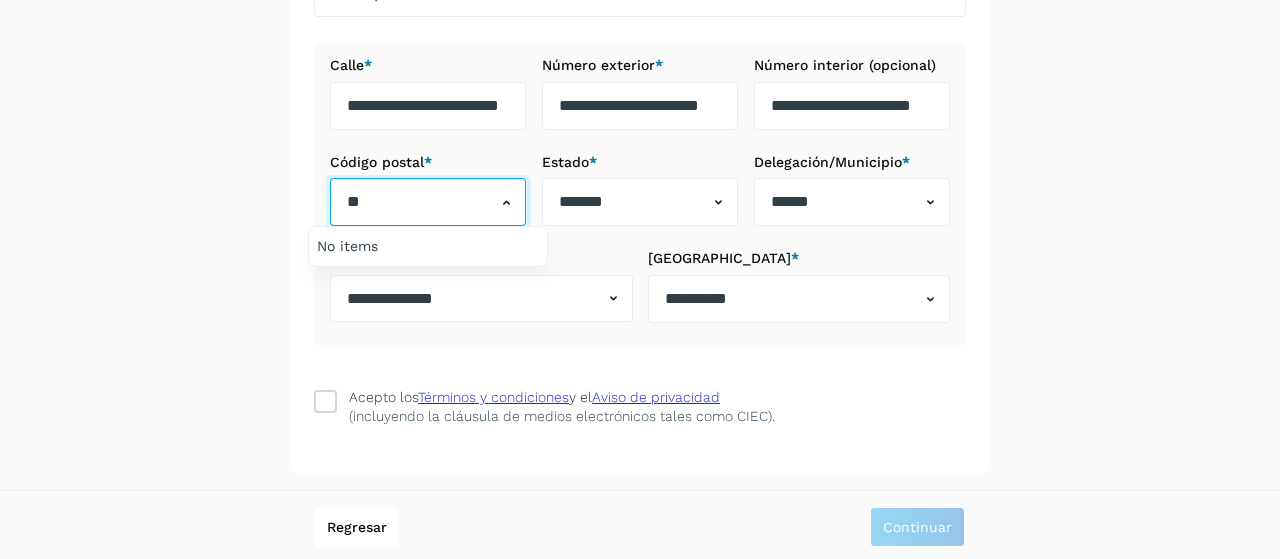 type on "*" 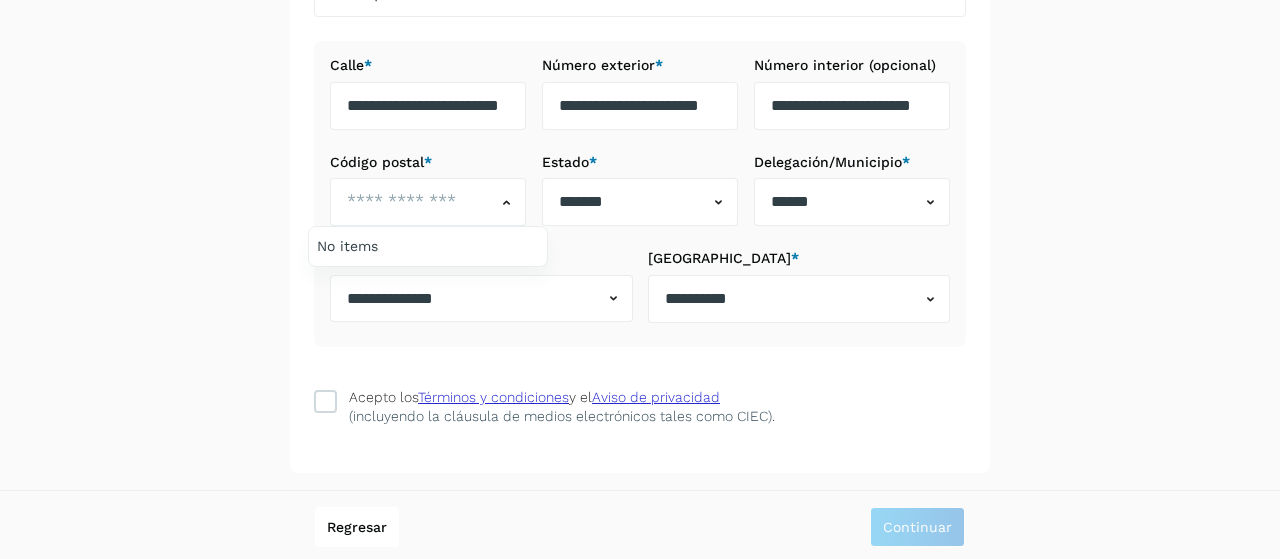 click at bounding box center (640, 279) 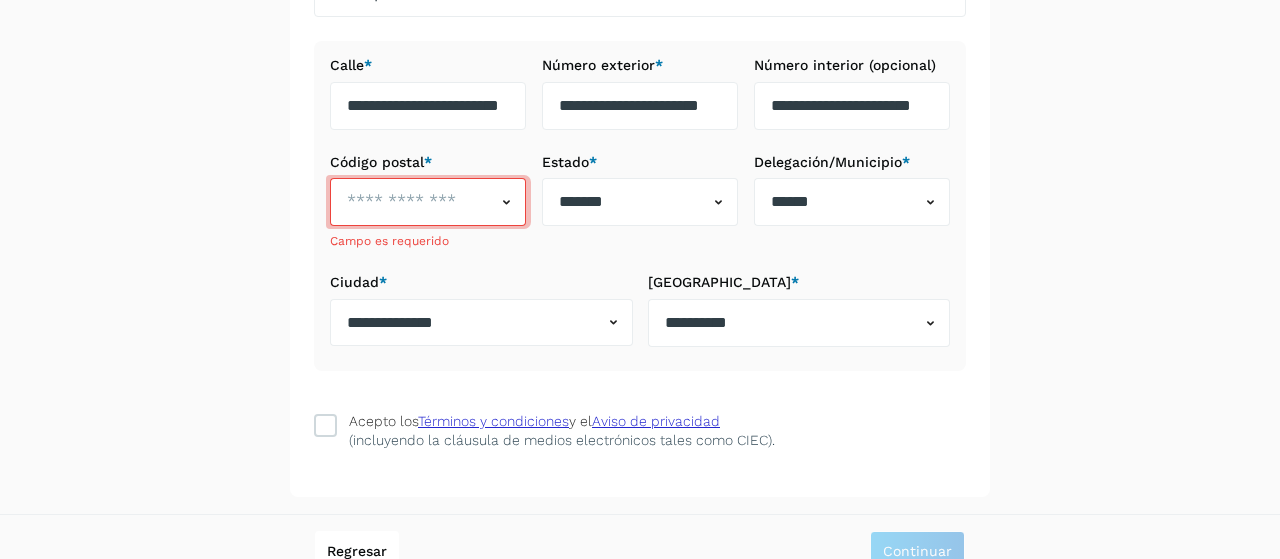 click 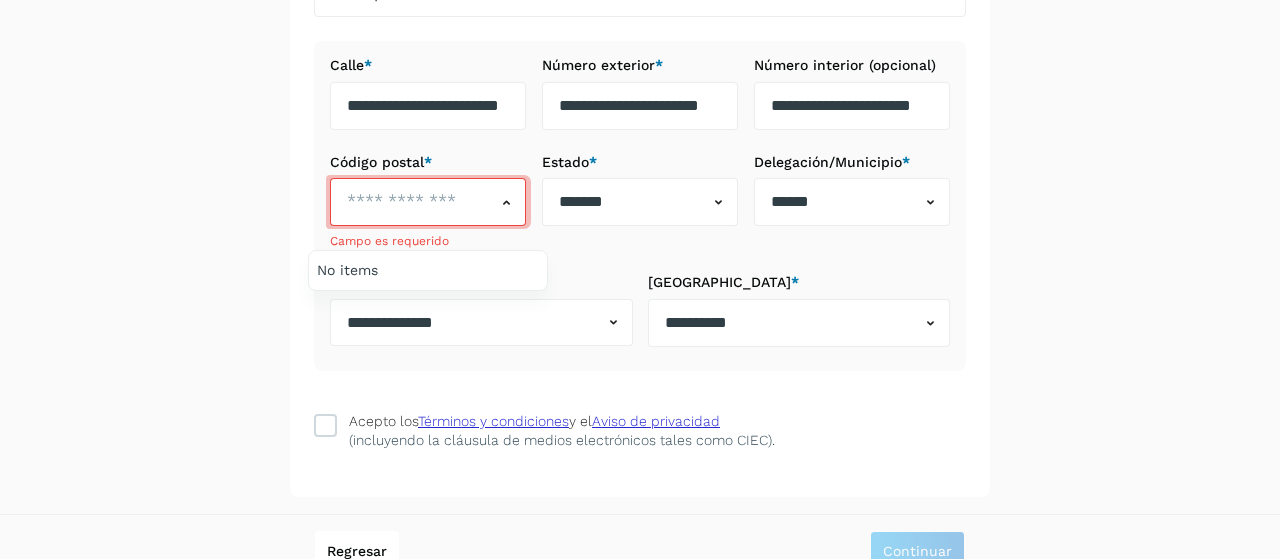 click at bounding box center [640, 279] 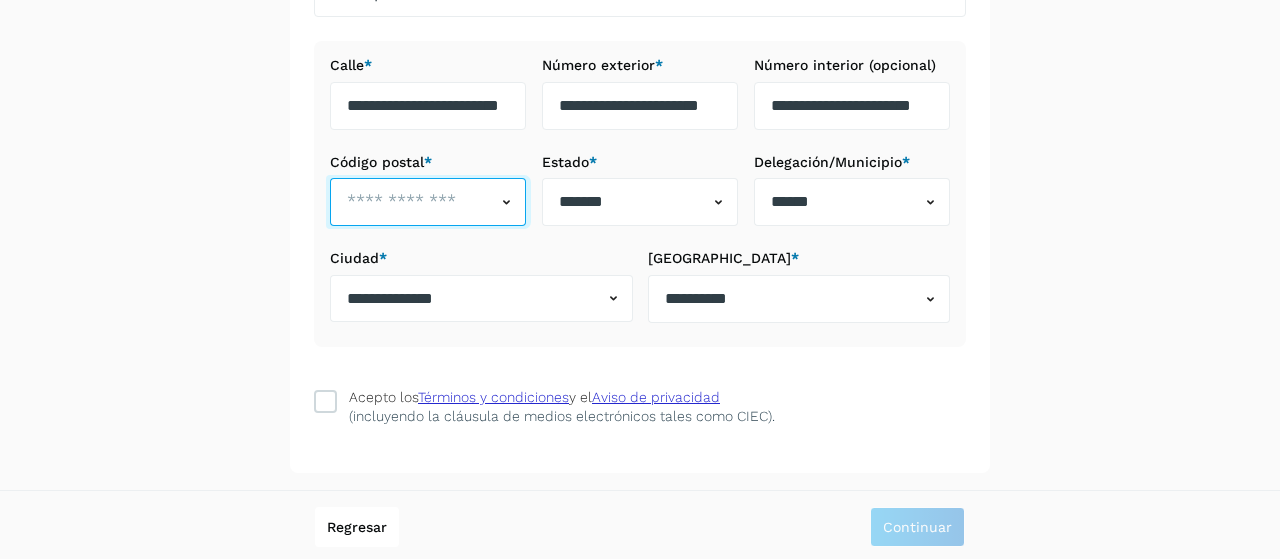 click at bounding box center [413, 202] 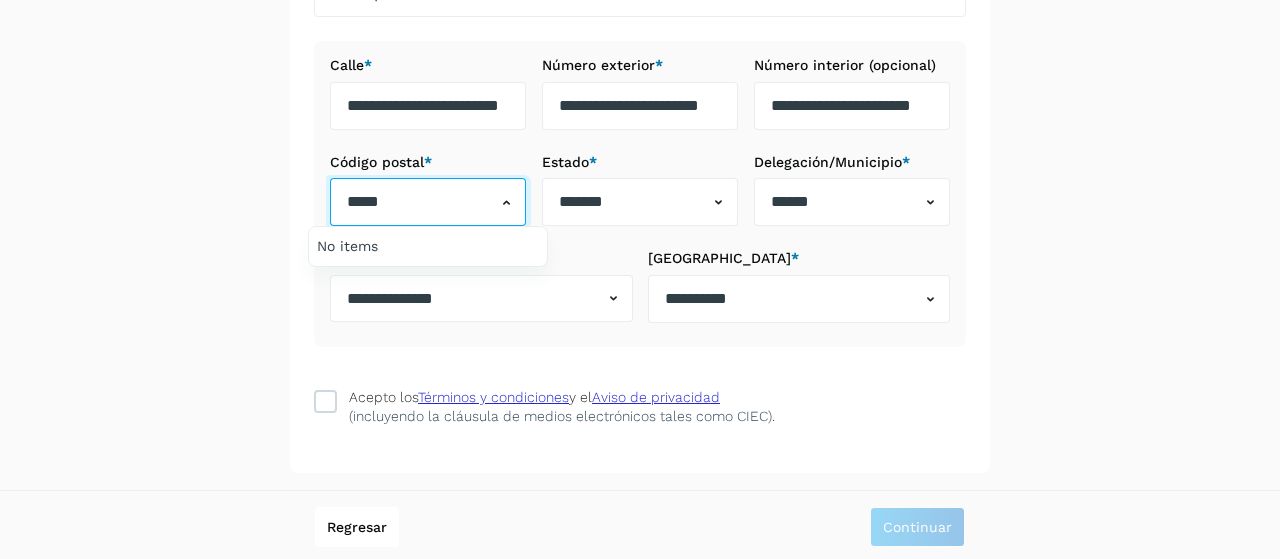 type on "*****" 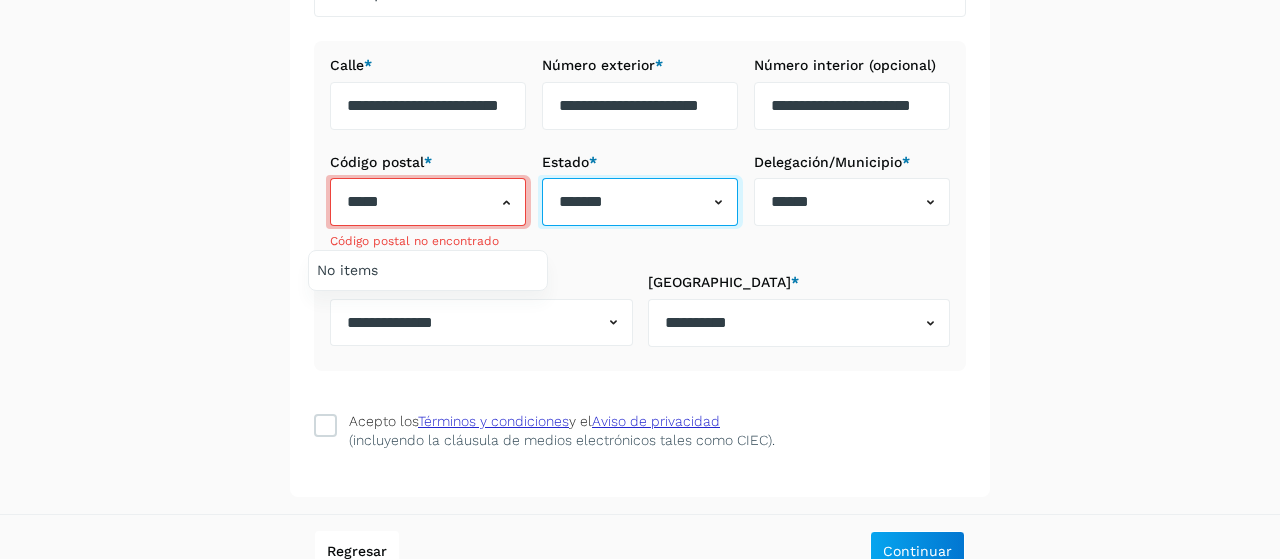 scroll, scrollTop: 502, scrollLeft: 0, axis: vertical 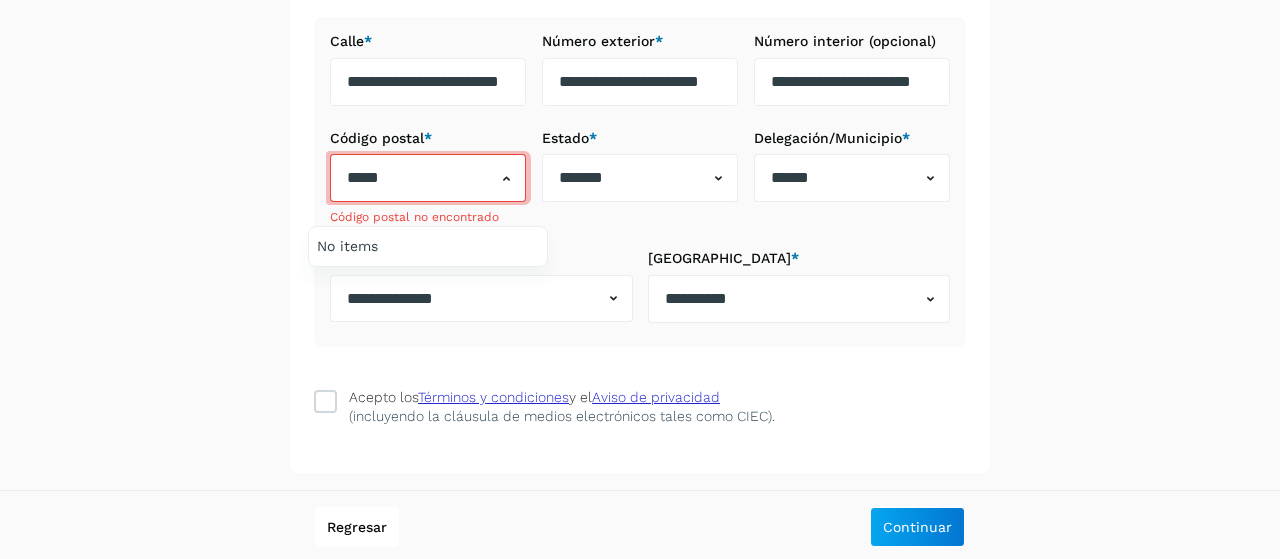 click at bounding box center [640, 279] 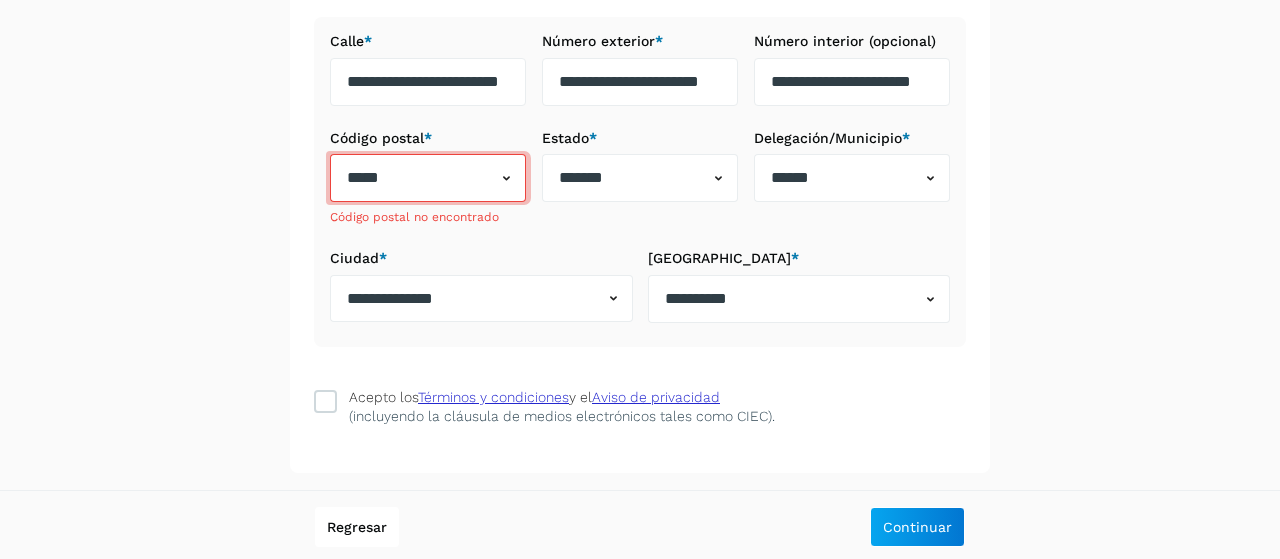 click 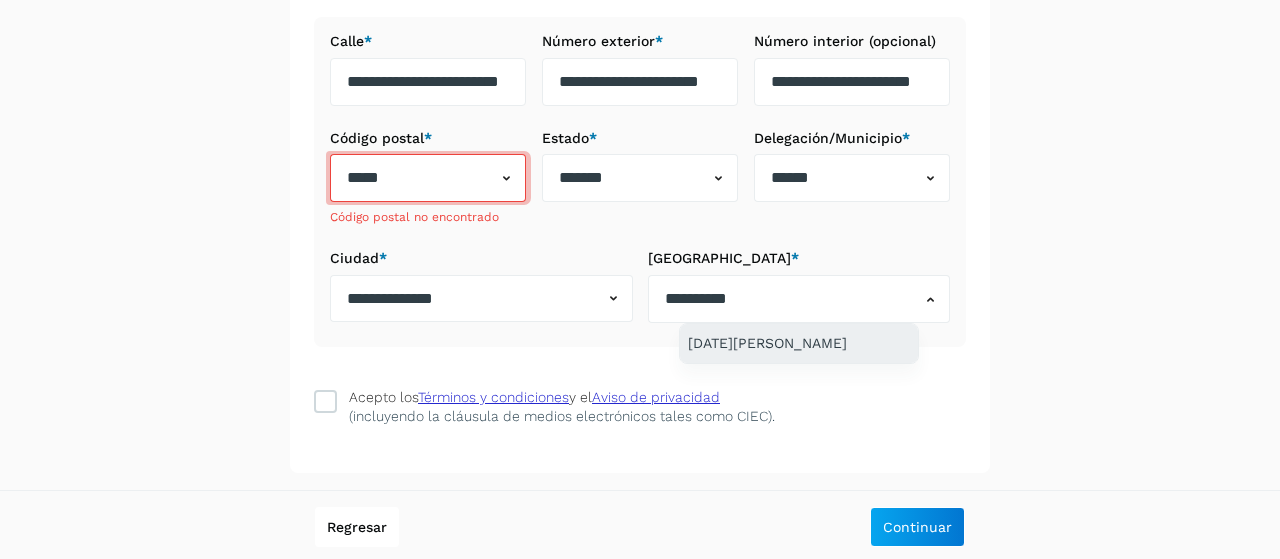 click on "15 de Mayo" at bounding box center [799, 343] 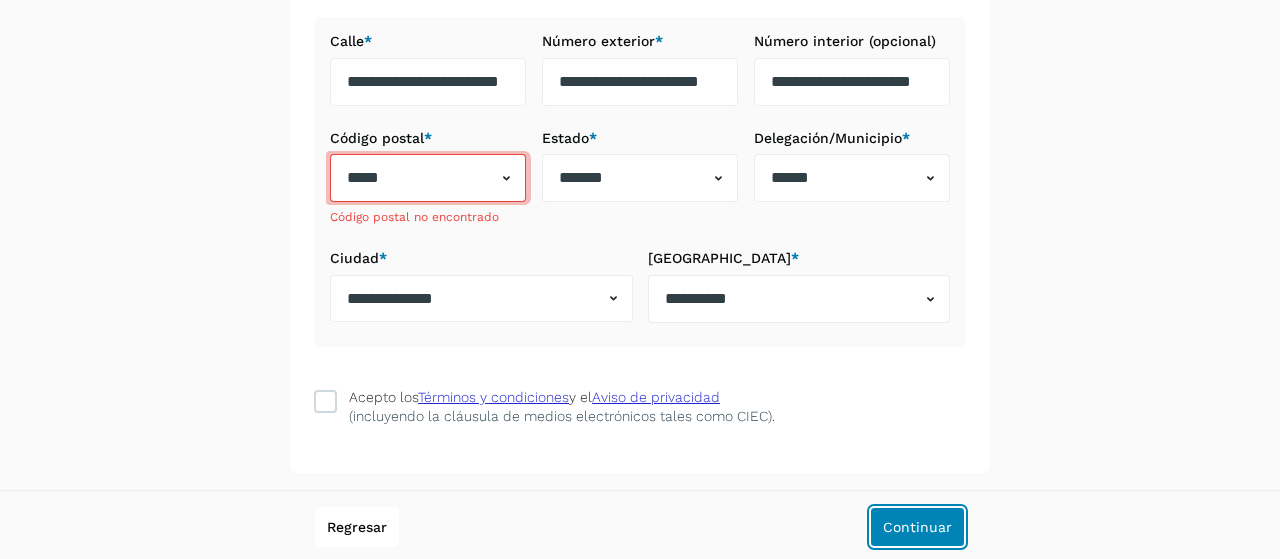 click on "Continuar" 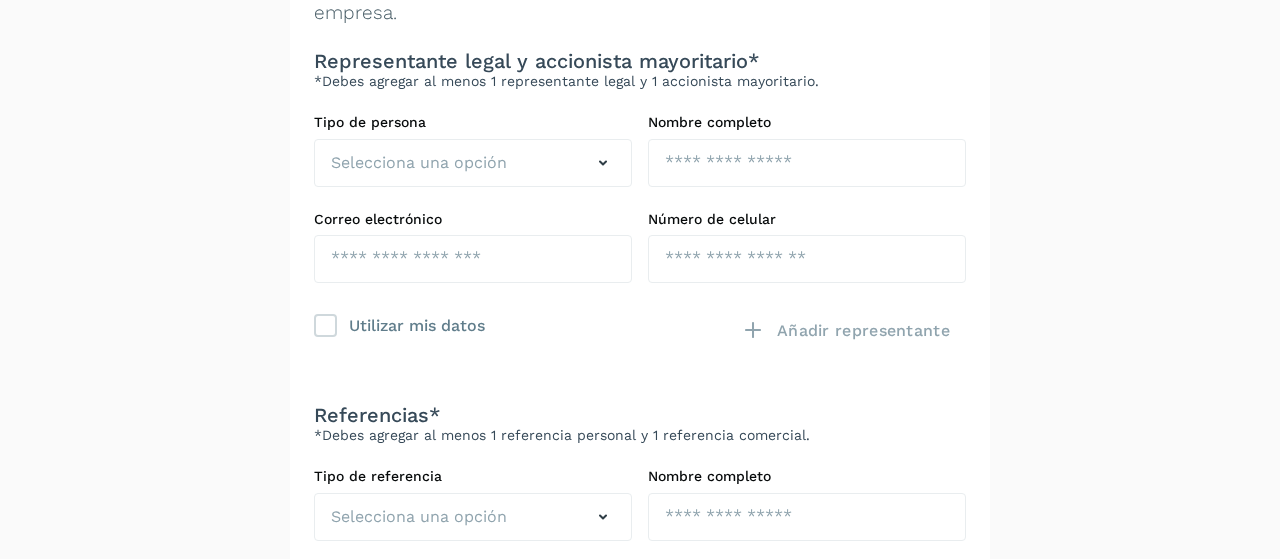 scroll, scrollTop: 182, scrollLeft: 0, axis: vertical 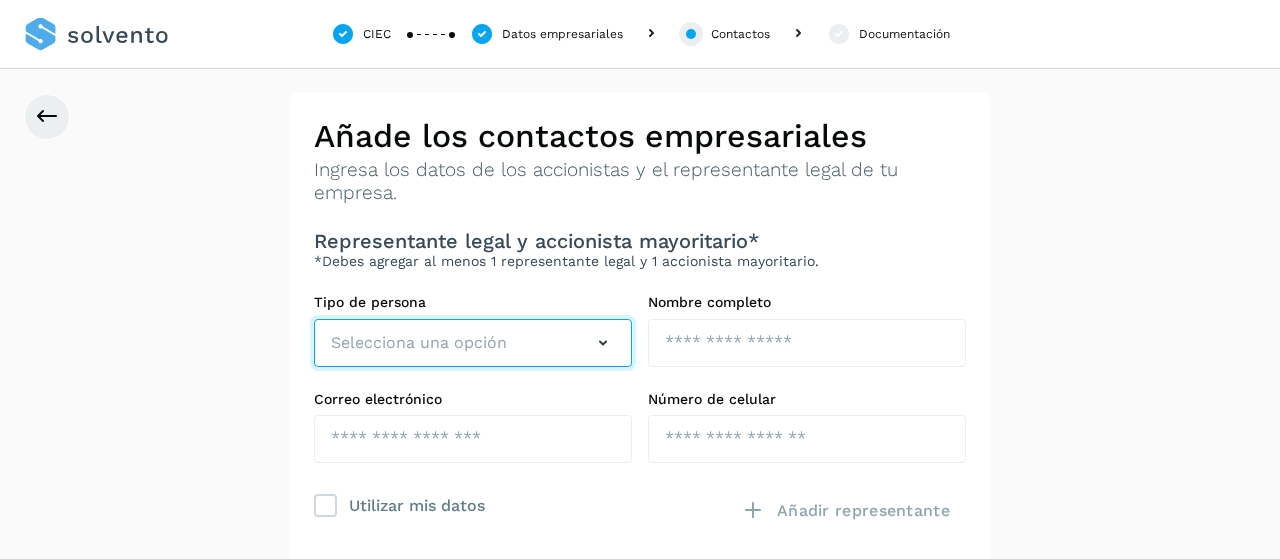 click at bounding box center (603, 343) 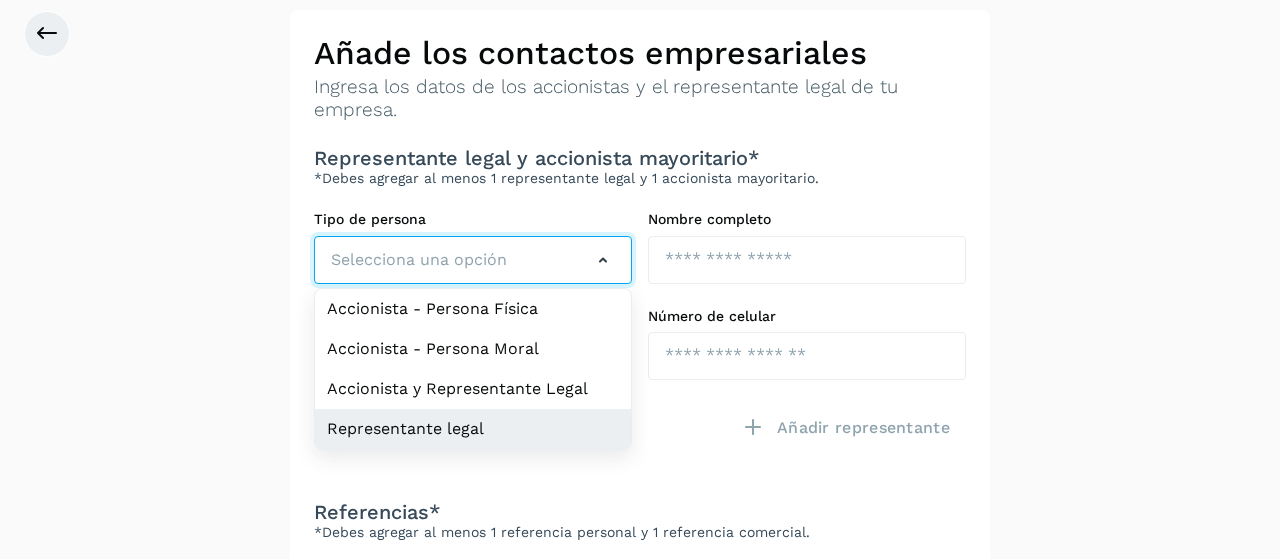 scroll, scrollTop: 85, scrollLeft: 0, axis: vertical 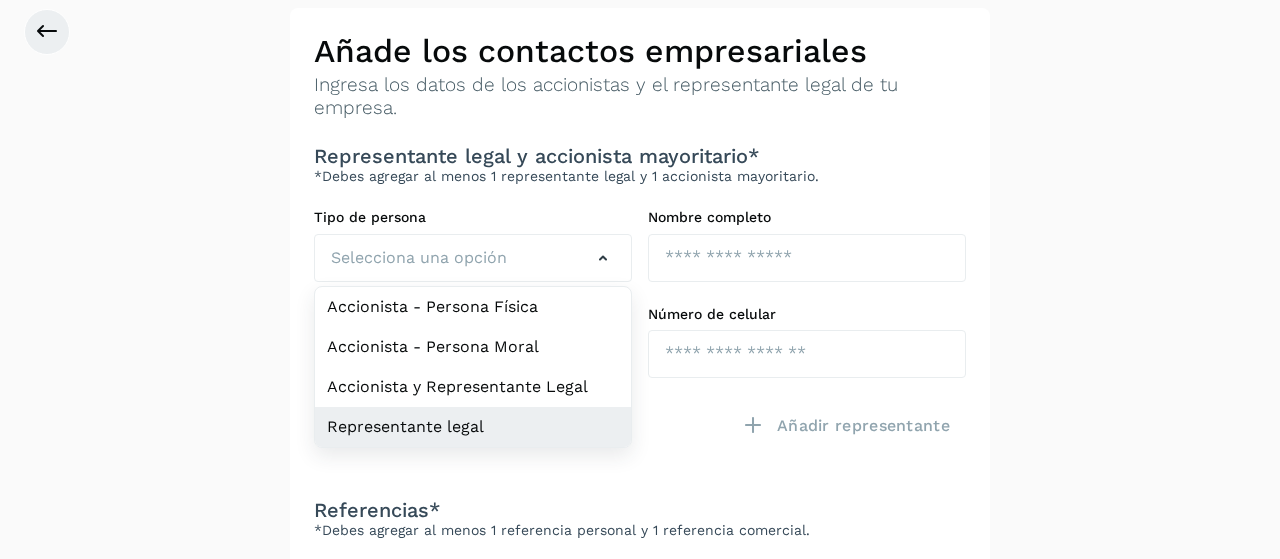 click on "Representante legal" 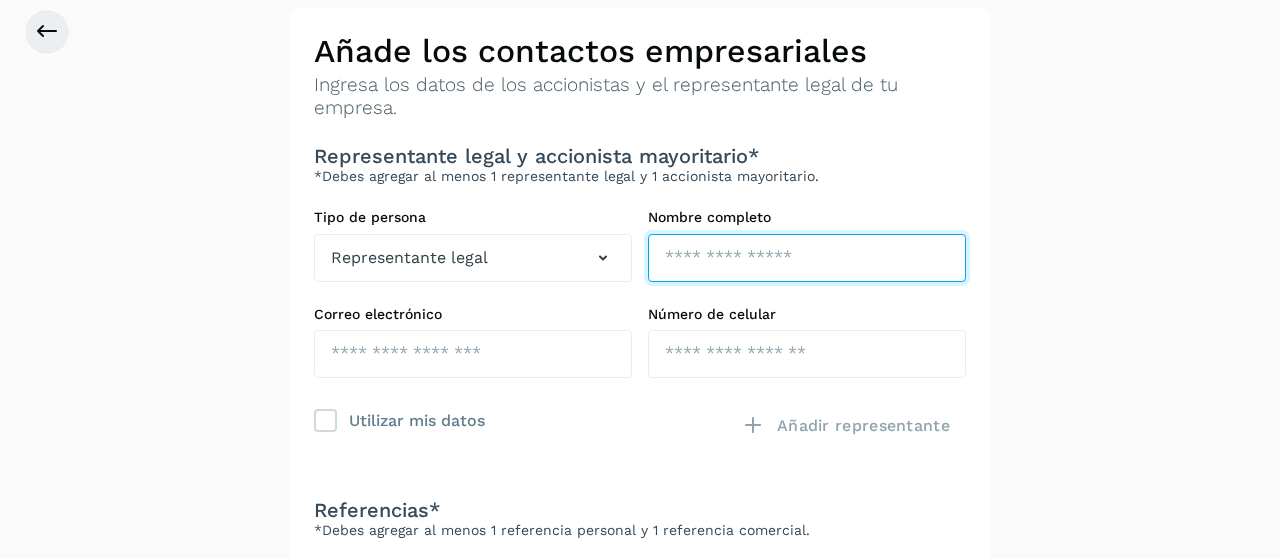 click at bounding box center [807, 258] 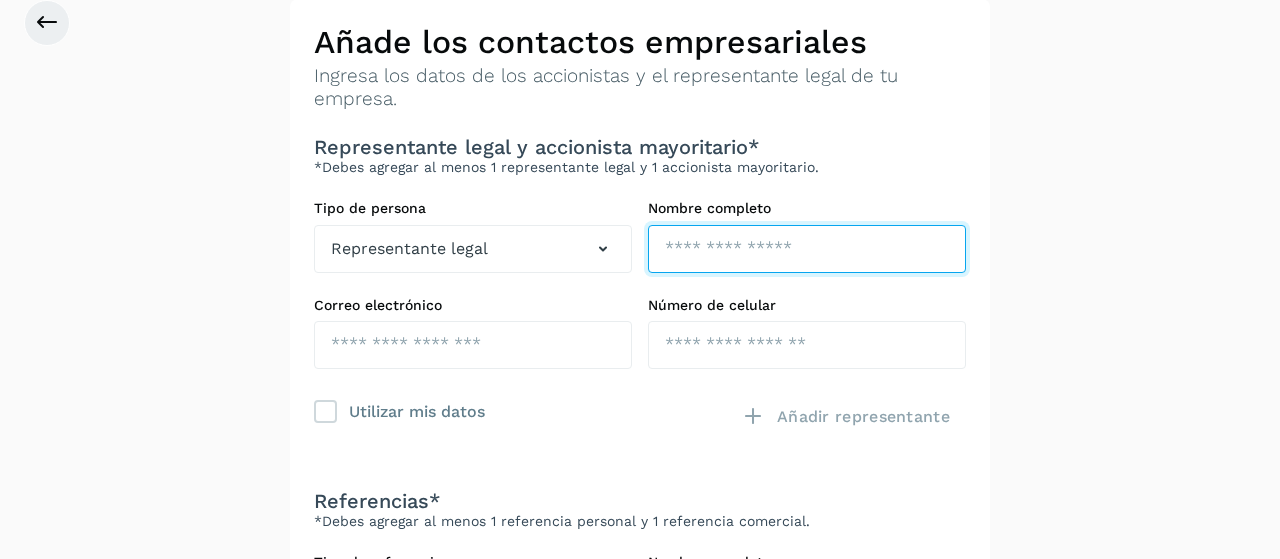 scroll, scrollTop: 0, scrollLeft: 0, axis: both 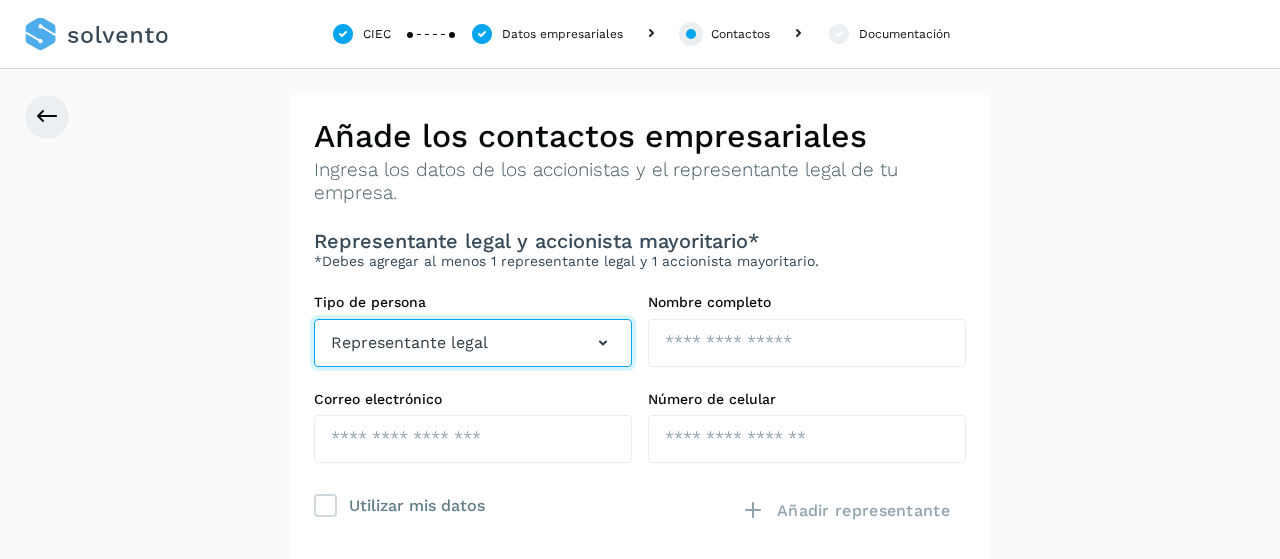 click at bounding box center [603, 343] 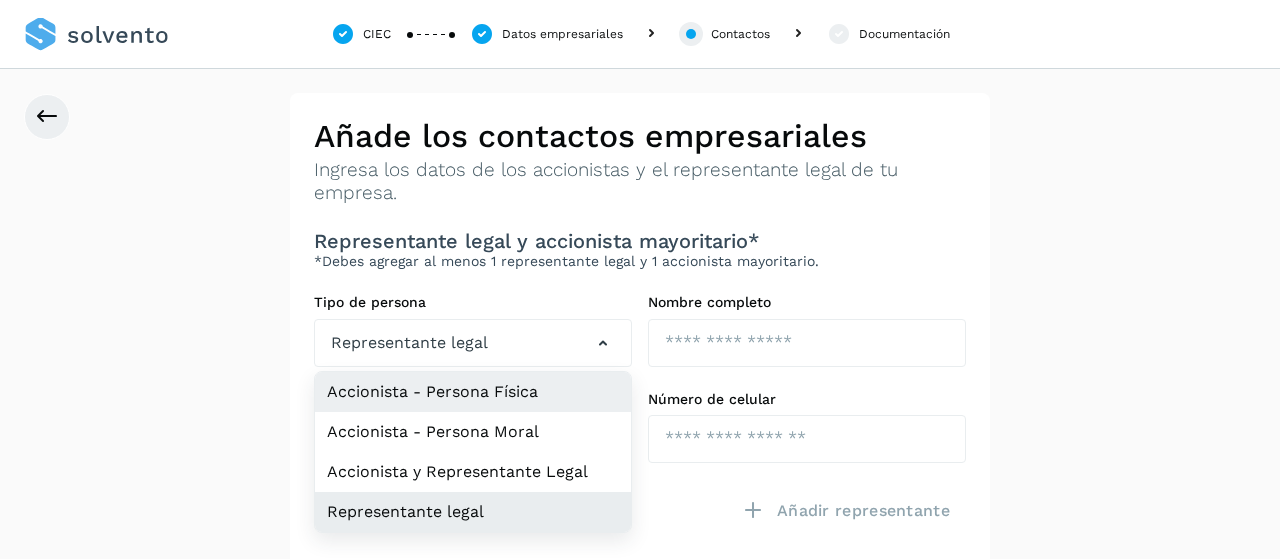 click on "Accionista - Persona Física" 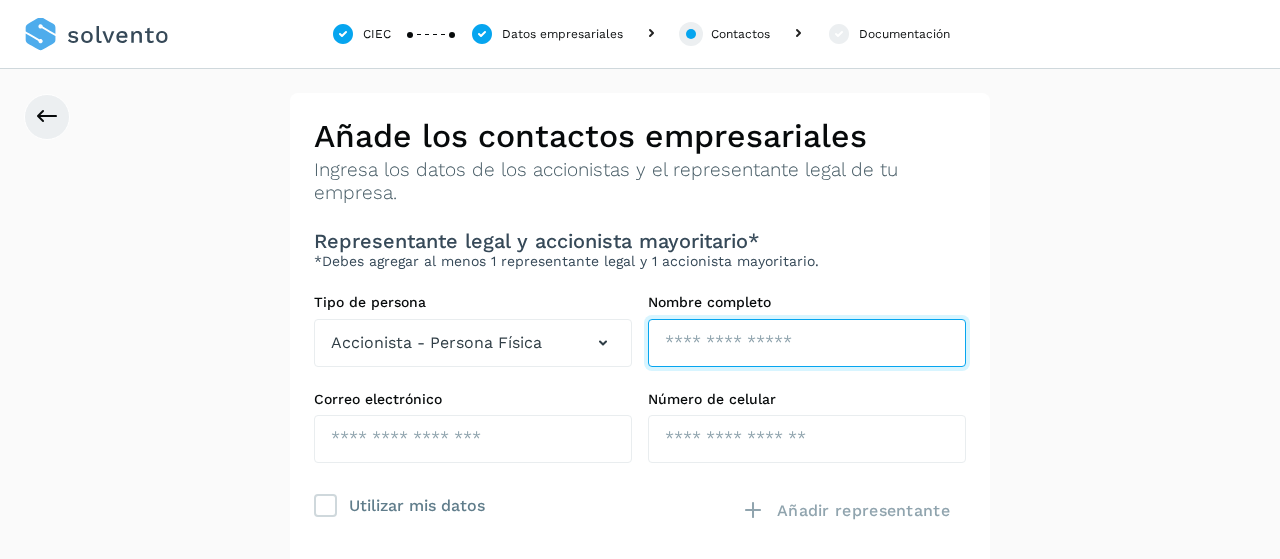 click at bounding box center (807, 343) 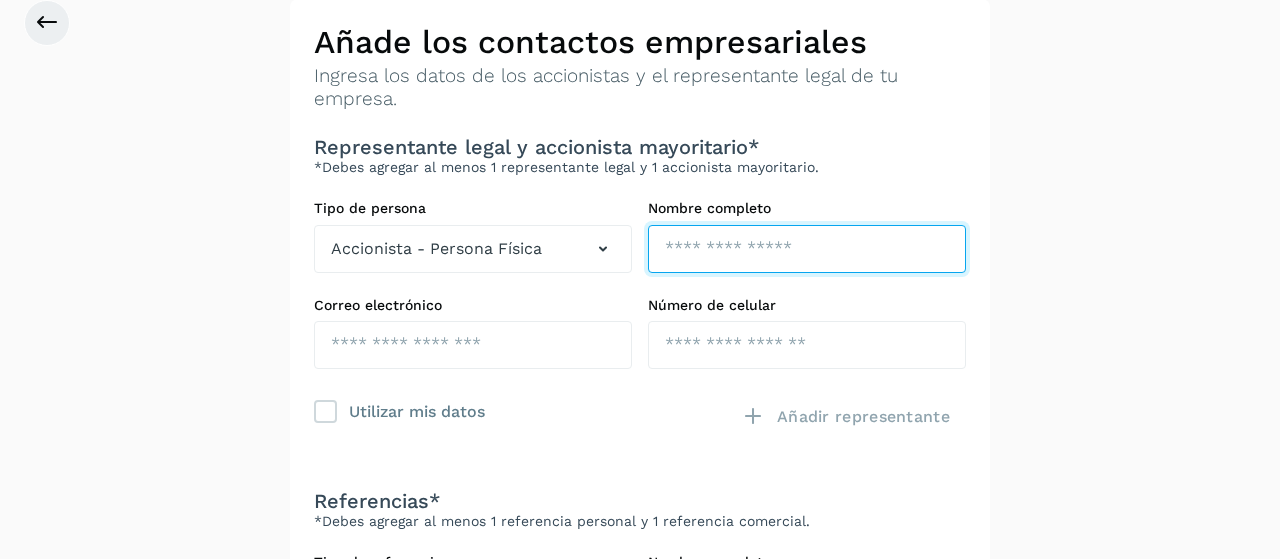 scroll, scrollTop: 85, scrollLeft: 0, axis: vertical 